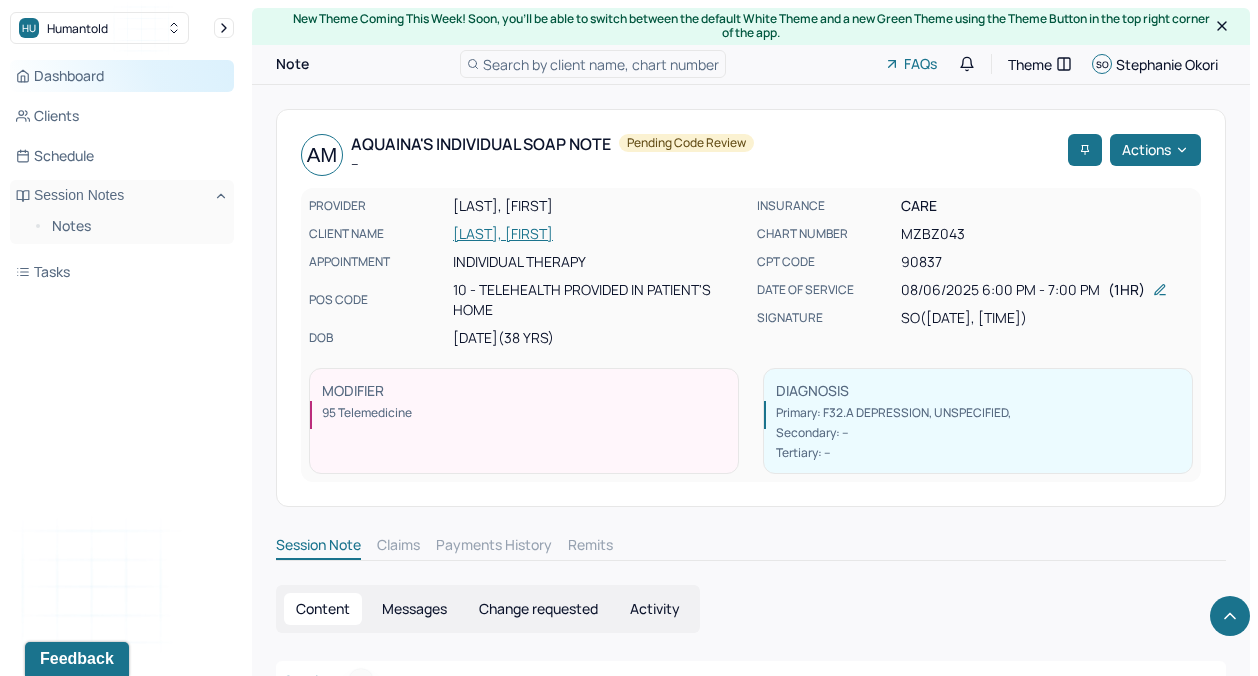 scroll, scrollTop: 3113, scrollLeft: 0, axis: vertical 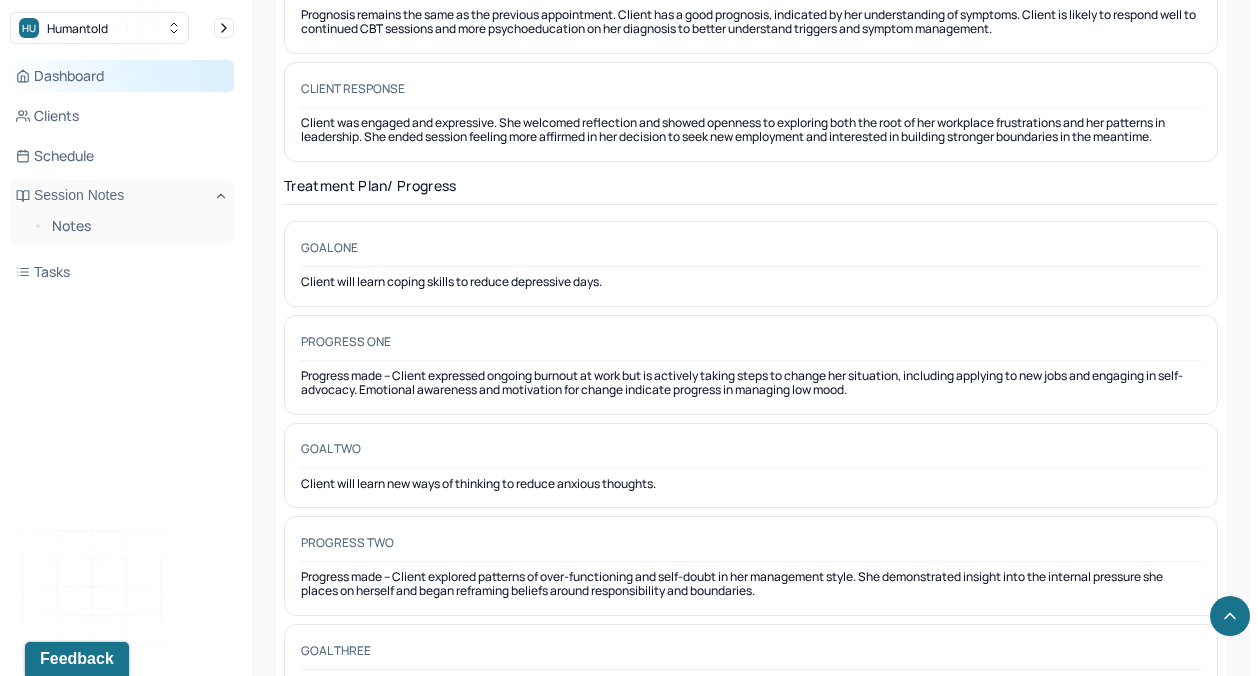click on "Dashboard" at bounding box center (122, 76) 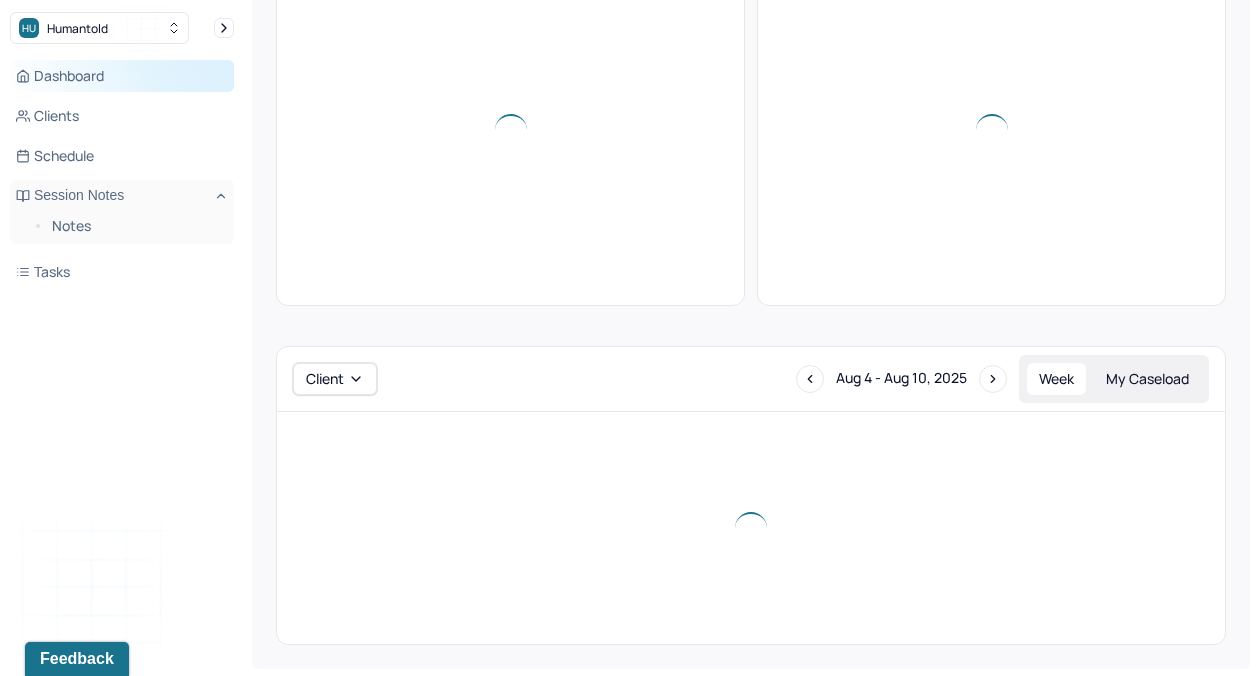 scroll, scrollTop: 687, scrollLeft: 0, axis: vertical 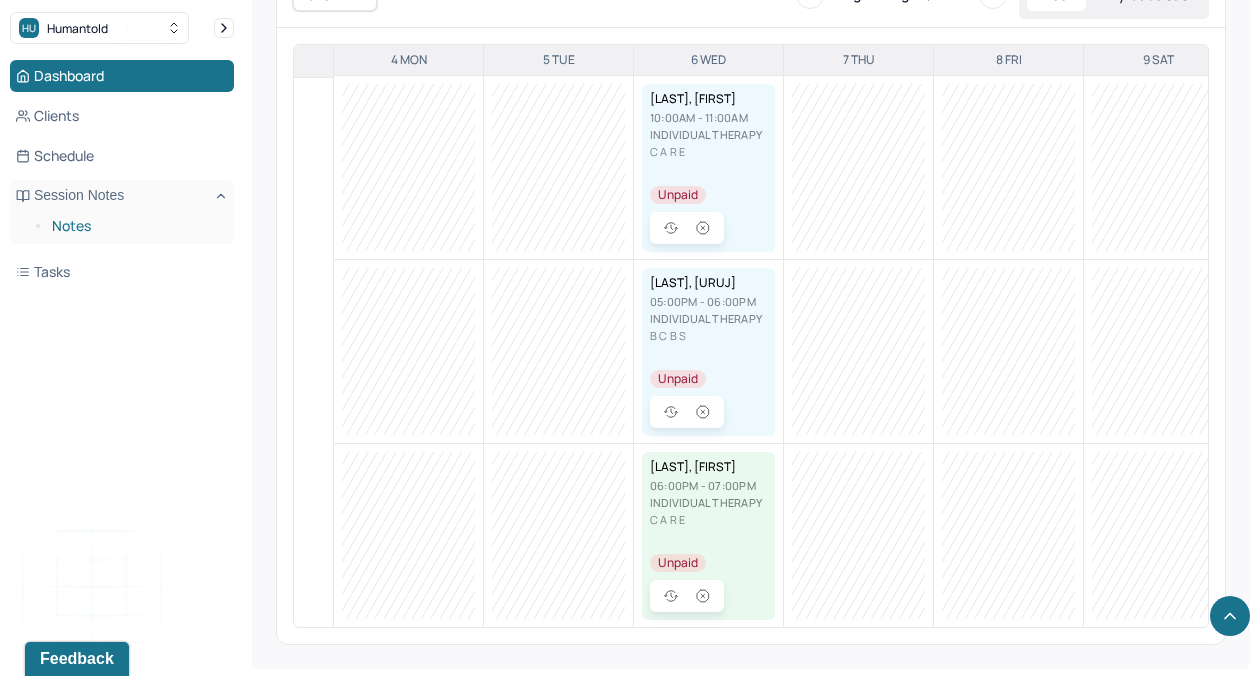 click on "Notes" at bounding box center (135, 226) 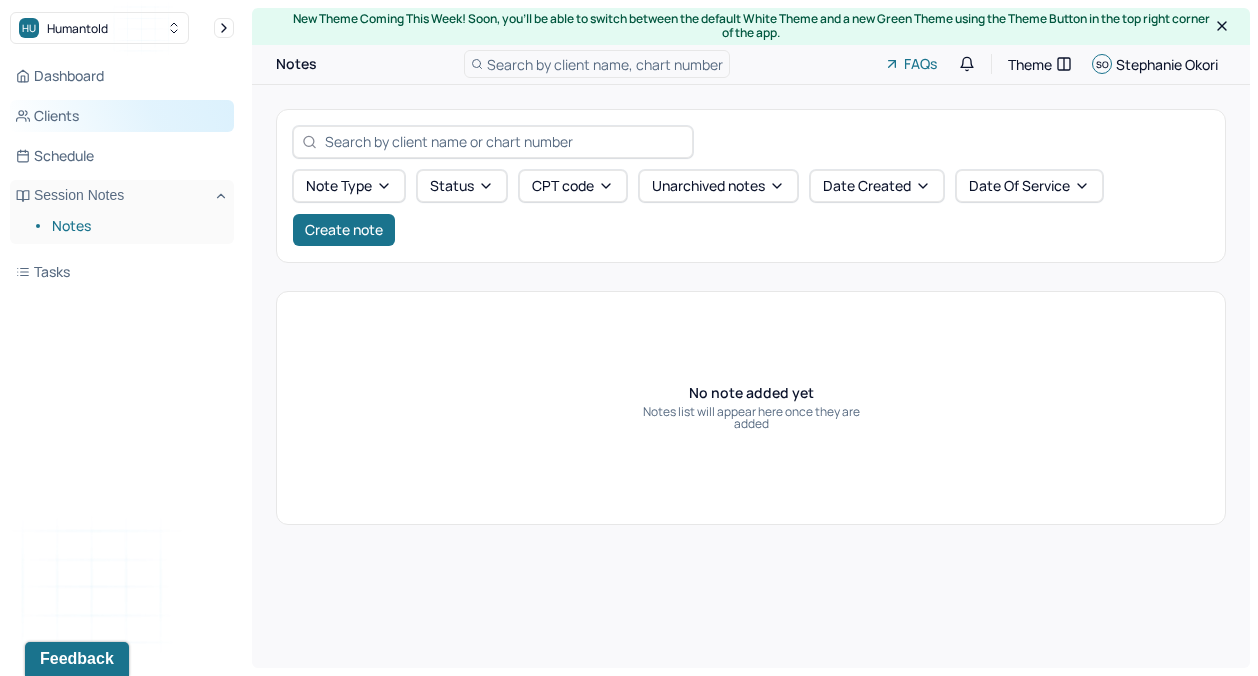 click on "Clients" at bounding box center (122, 116) 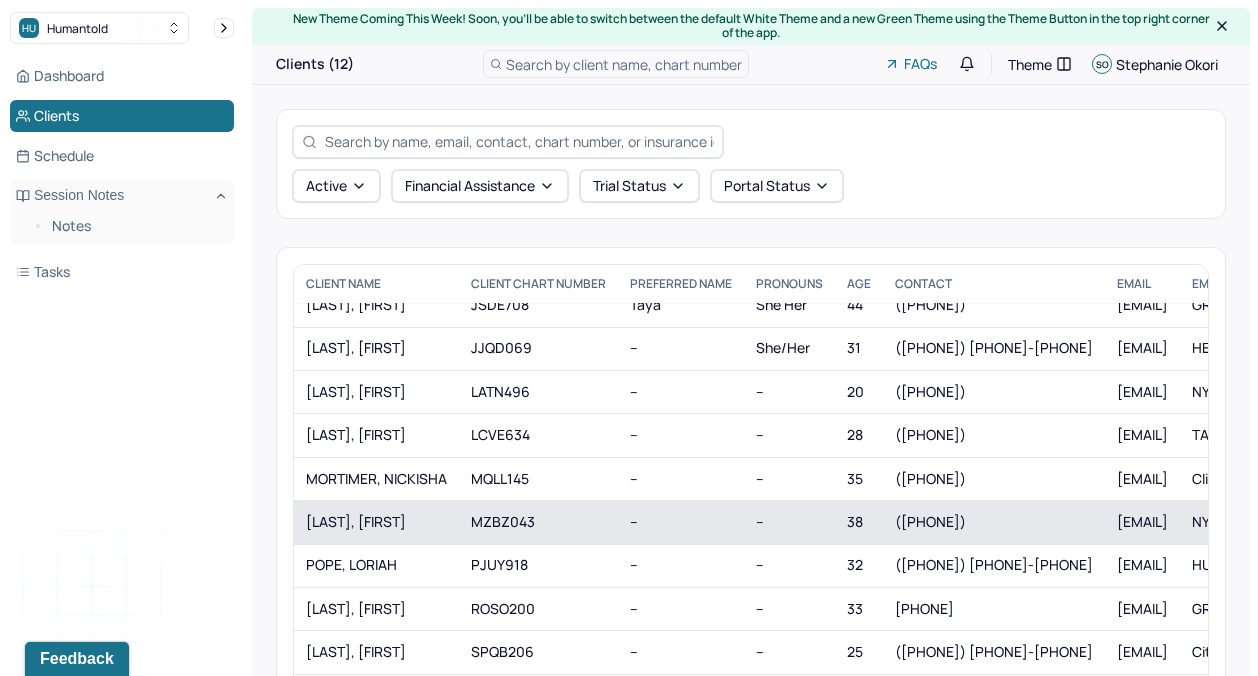 scroll, scrollTop: 0, scrollLeft: 0, axis: both 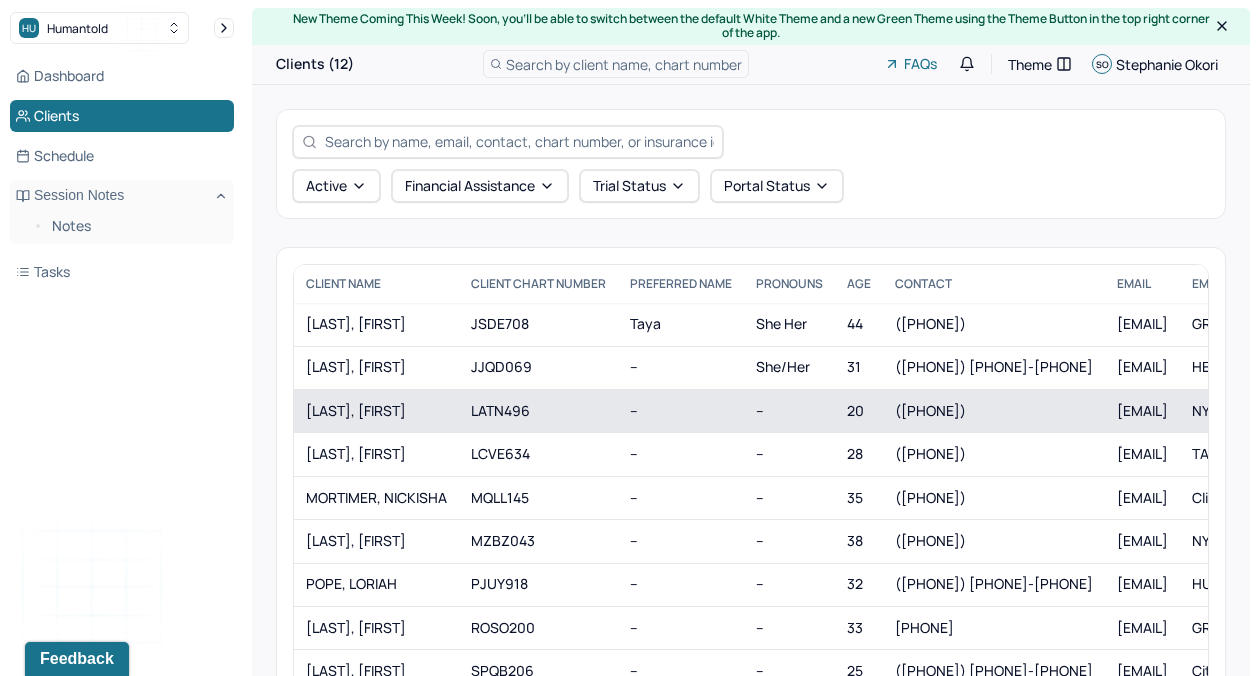 click on "LATN496" at bounding box center [538, 410] 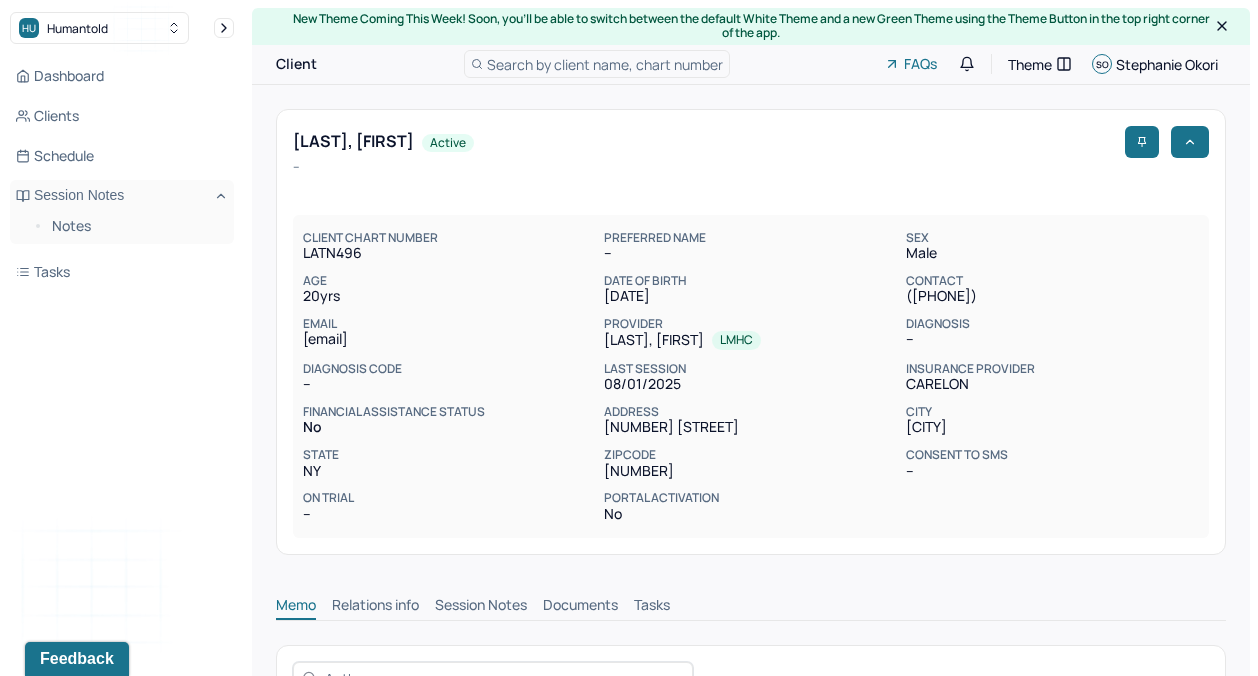 scroll, scrollTop: 0, scrollLeft: 0, axis: both 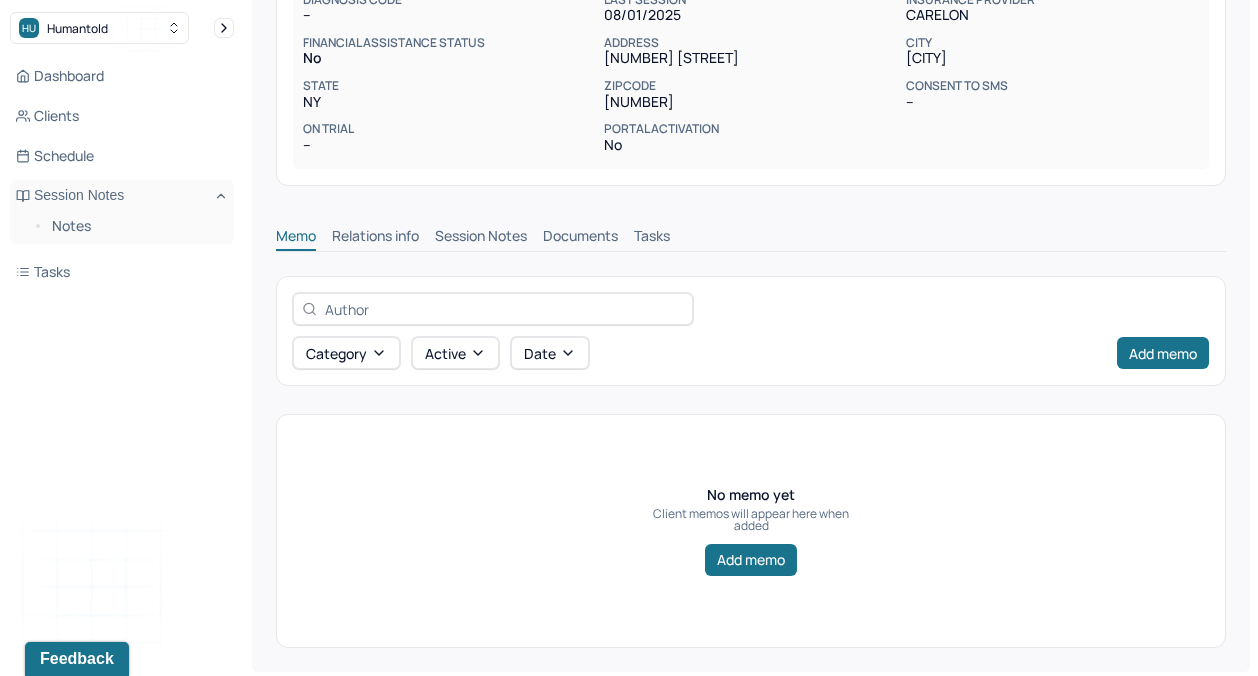 click on "Session Notes" at bounding box center [481, 238] 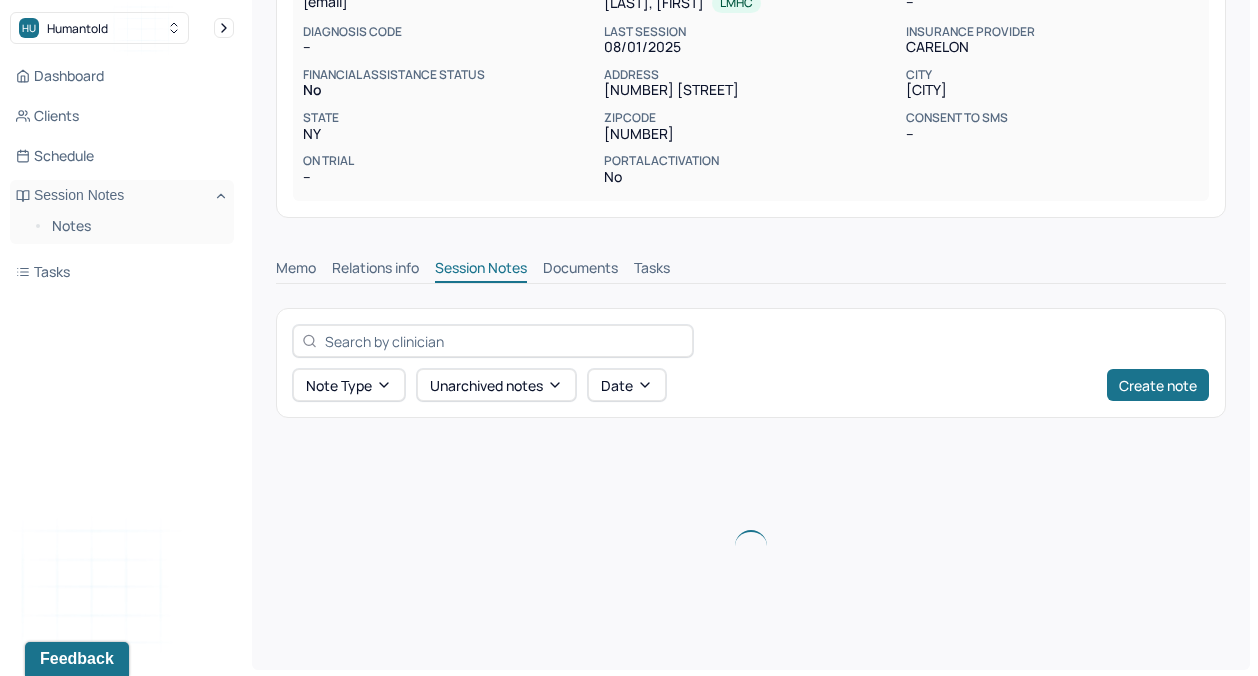 scroll, scrollTop: 369, scrollLeft: 0, axis: vertical 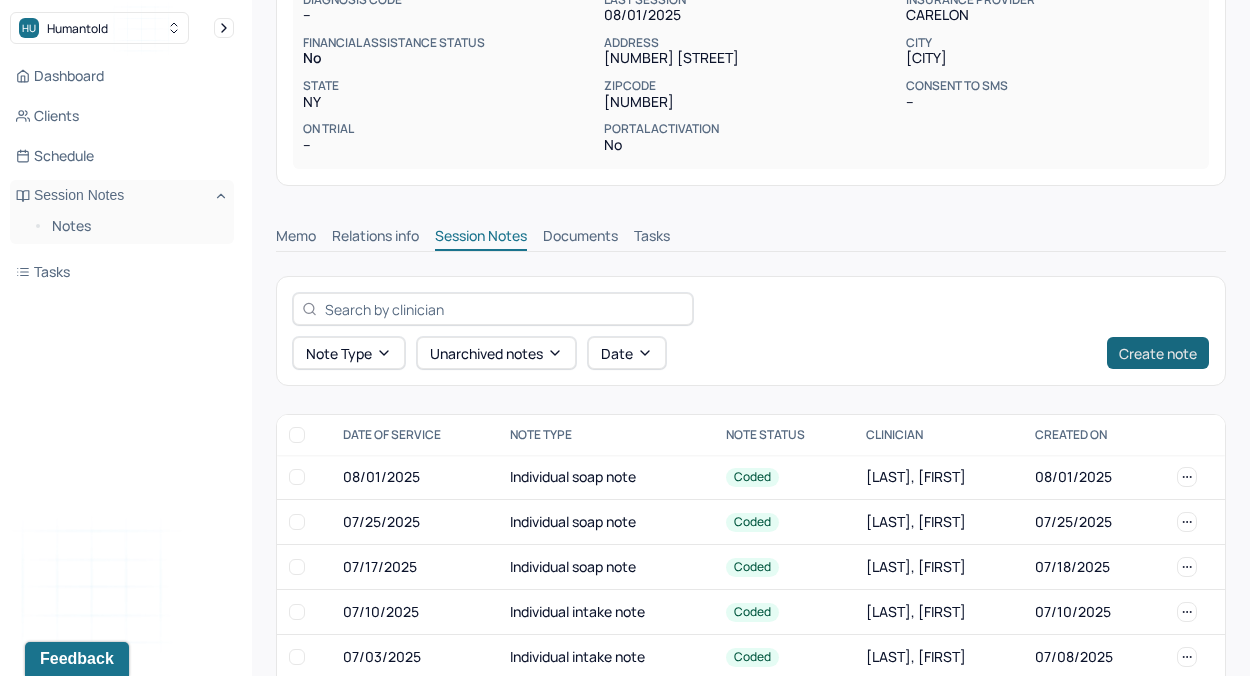 click on "Create note" at bounding box center (1158, 353) 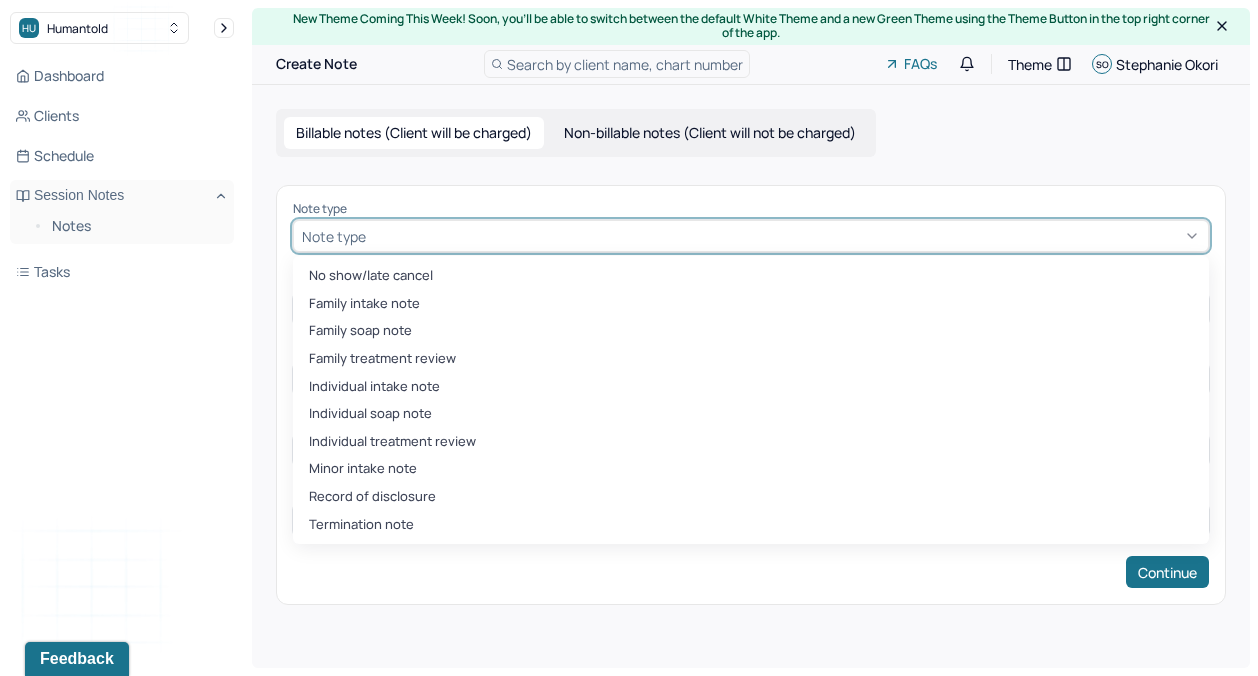 click at bounding box center [785, 236] 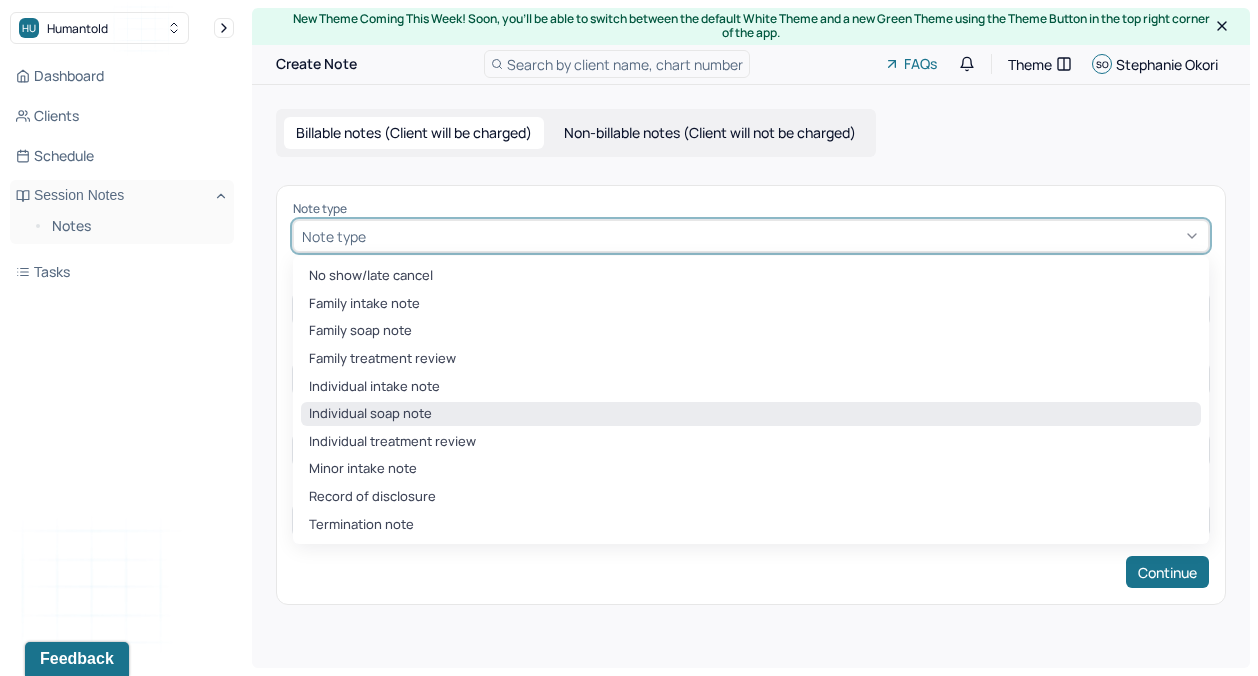 click on "Individual soap note" at bounding box center (751, 414) 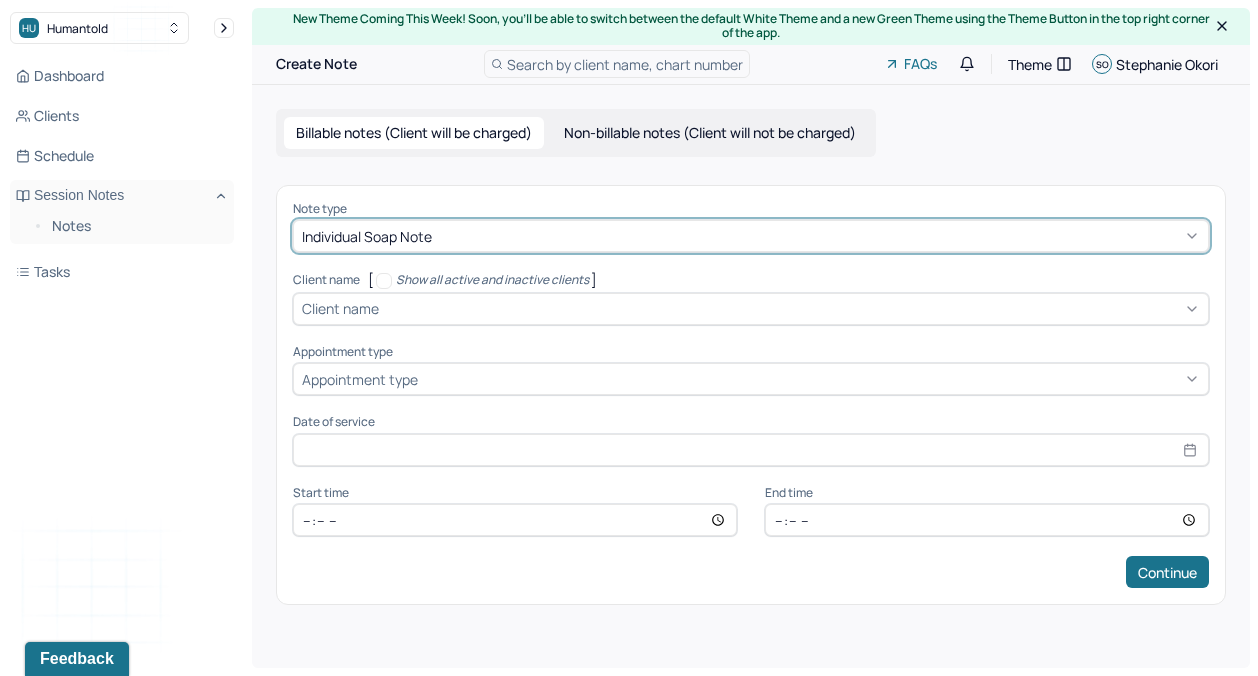 click at bounding box center [791, 308] 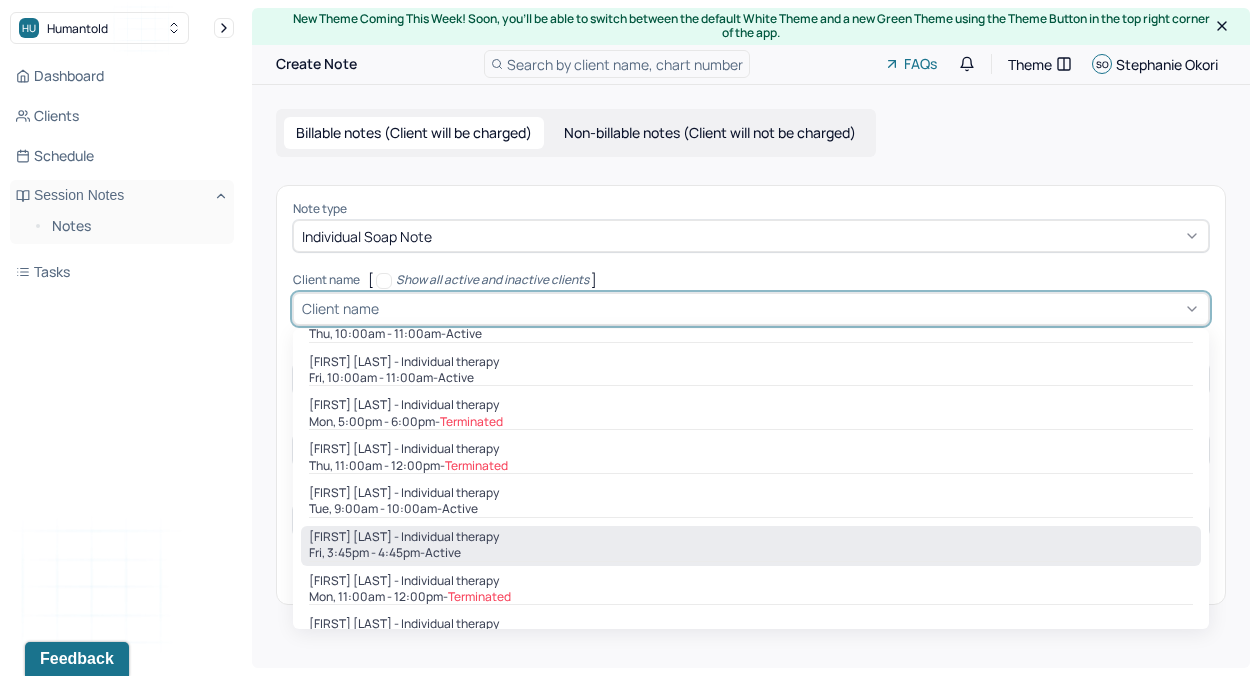 scroll, scrollTop: 638, scrollLeft: 0, axis: vertical 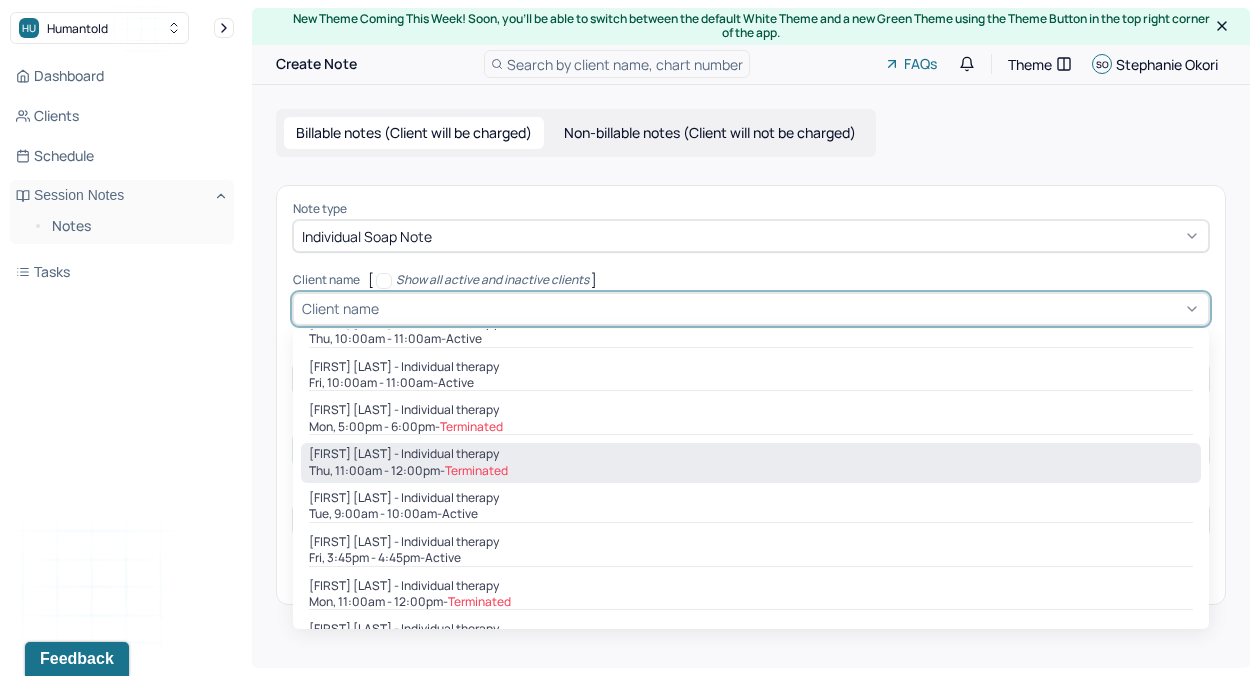 click on "[FIRST] [LAST] - Individual therapy" at bounding box center [404, 454] 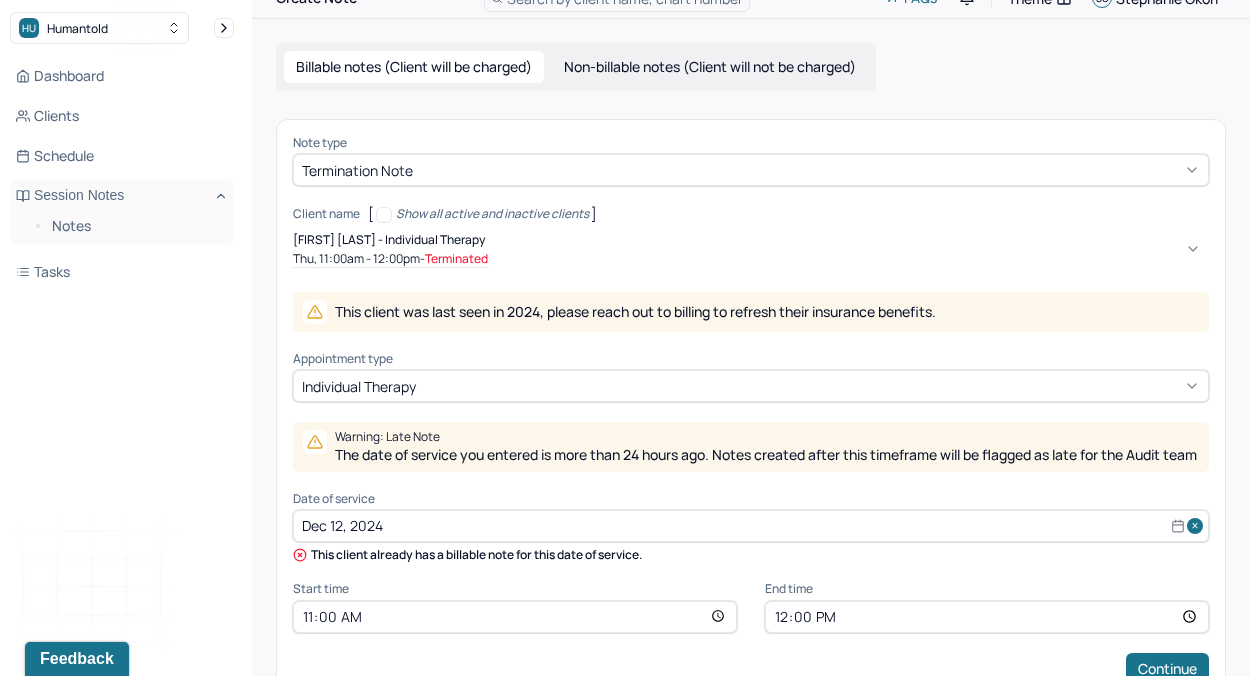 scroll, scrollTop: 0, scrollLeft: 0, axis: both 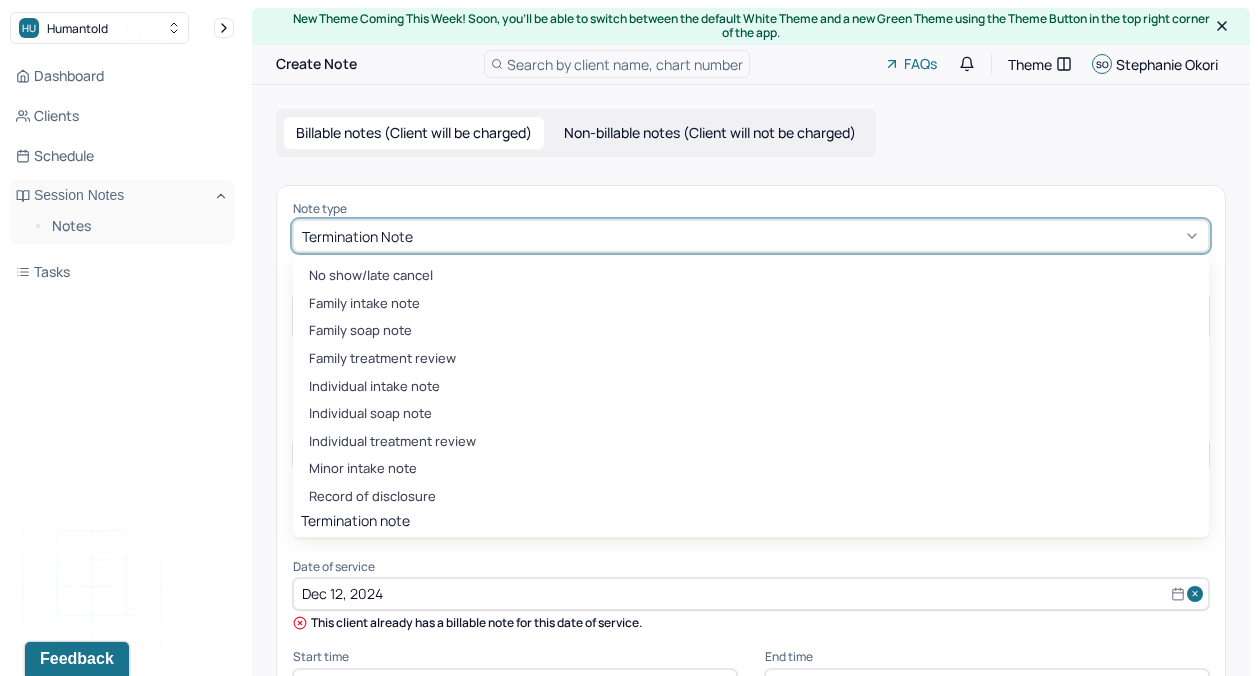 click on "Termination note" at bounding box center (357, 236) 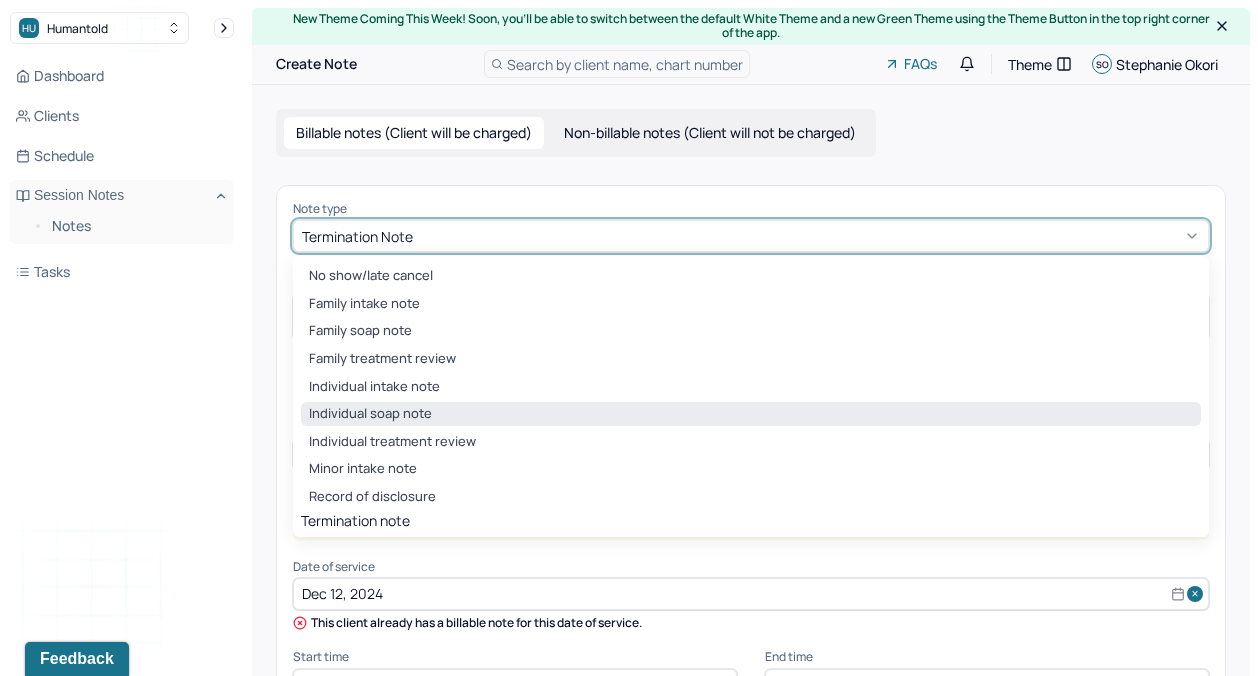 click on "Individual soap note" at bounding box center (751, 414) 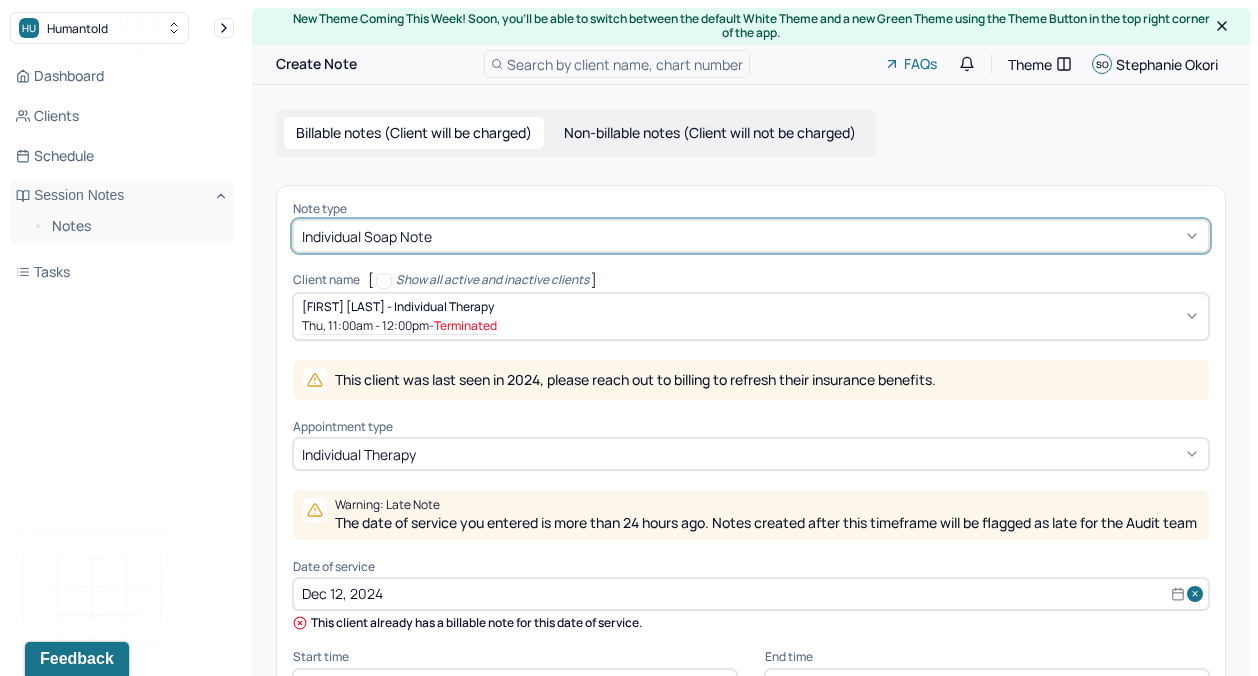 click on "Thu, 11:00am - 12:00pm  -  Terminated" at bounding box center [400, 325] 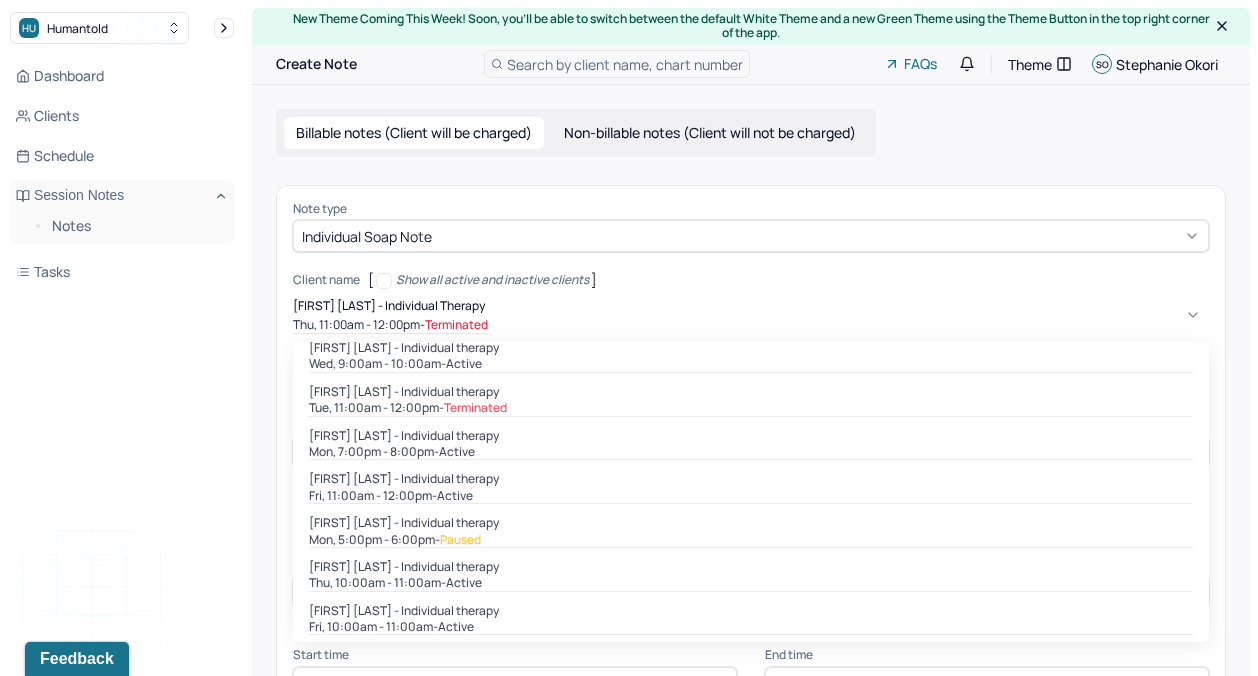 scroll, scrollTop: 418, scrollLeft: 0, axis: vertical 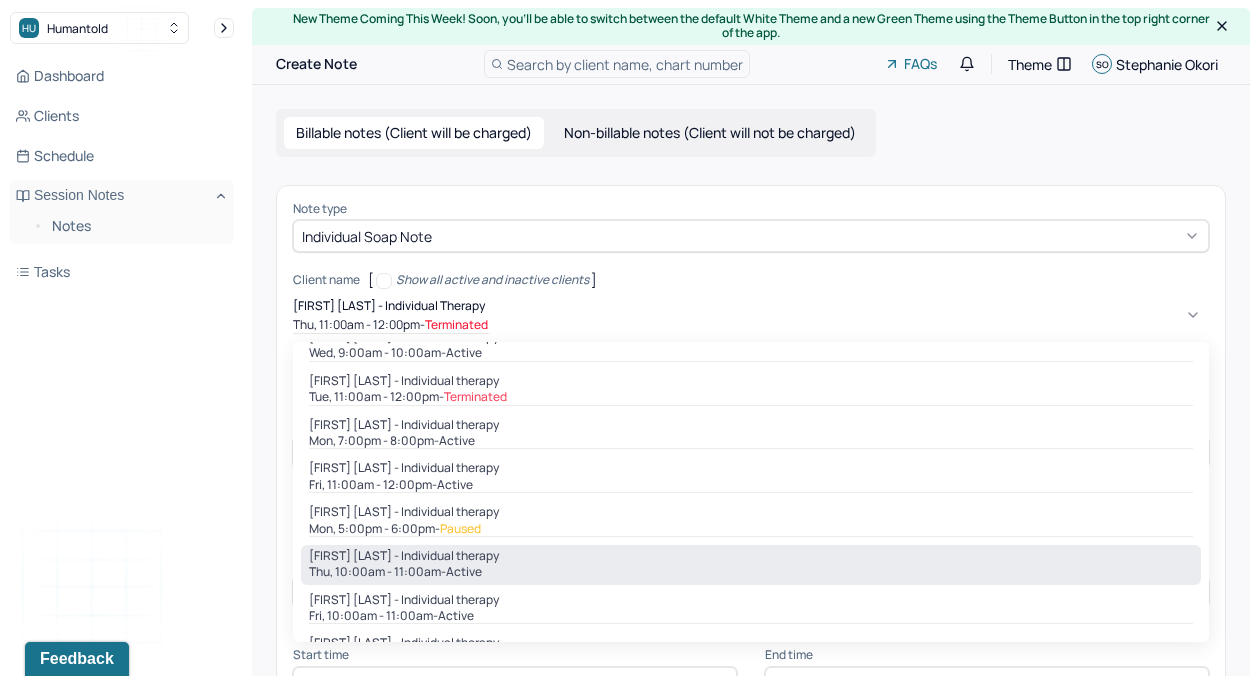 click on "[FIRST] [LAST] - Individual therapy" at bounding box center [404, 556] 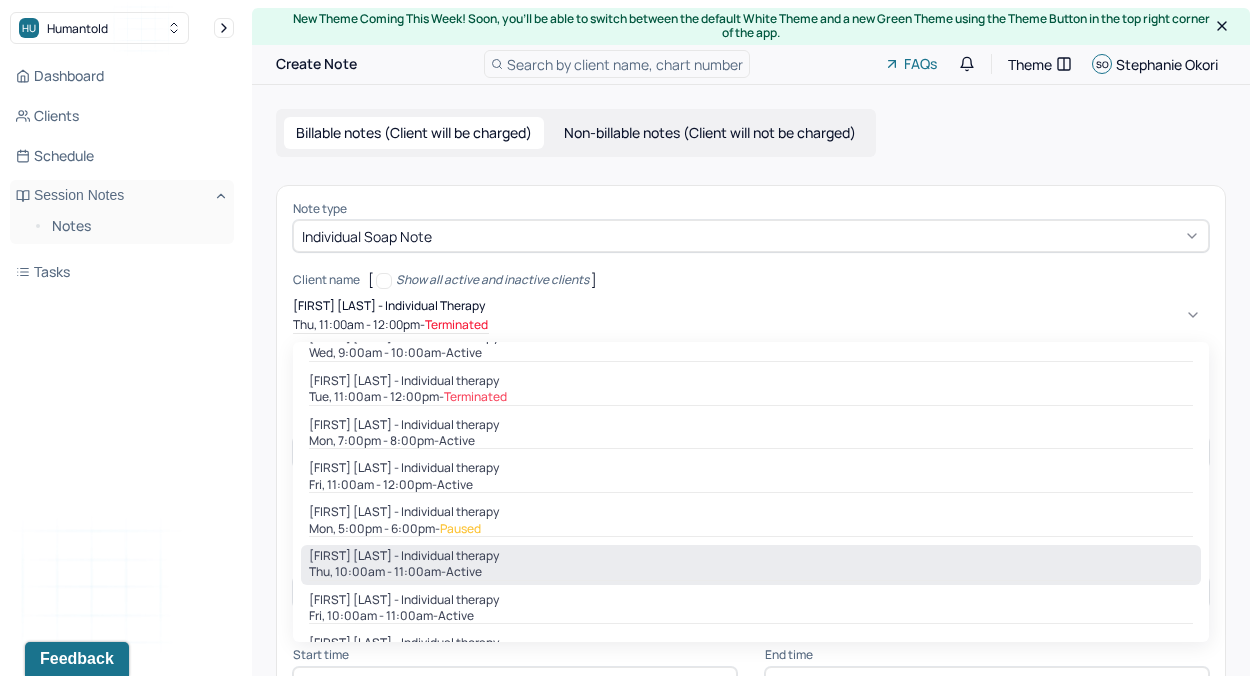 type on "[MON] [DD], [YYYY]" 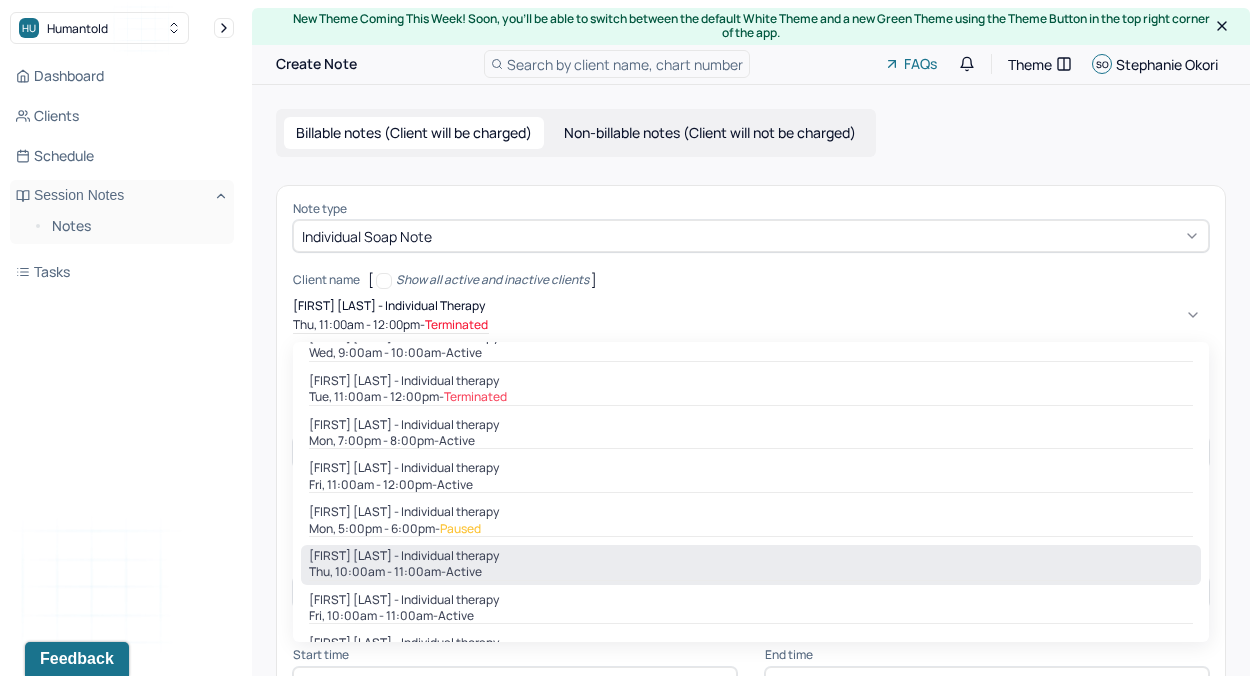 type on "10:00" 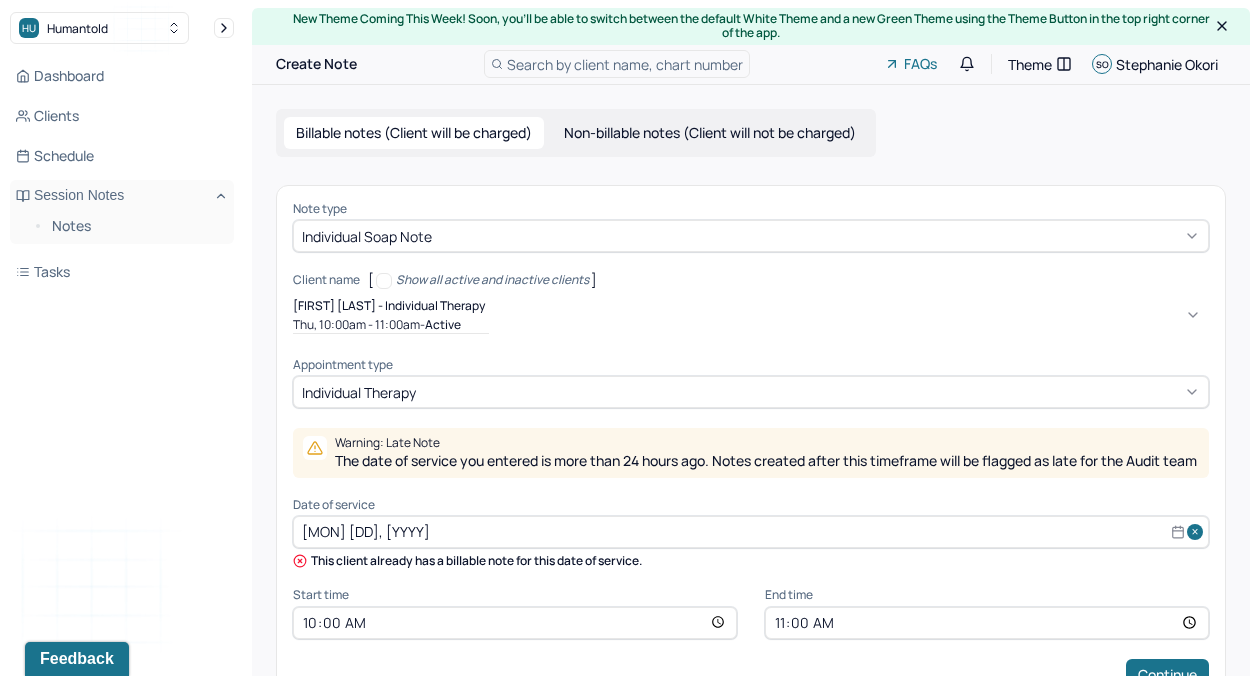 scroll, scrollTop: 79, scrollLeft: 0, axis: vertical 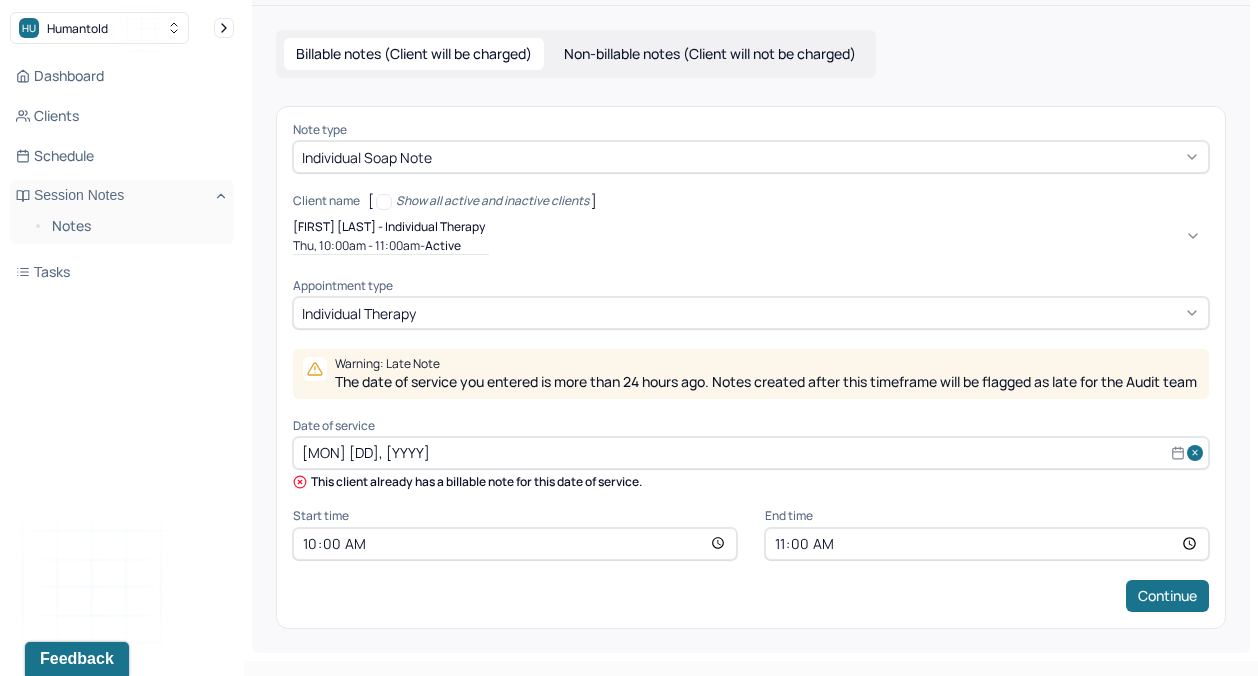 select on "7" 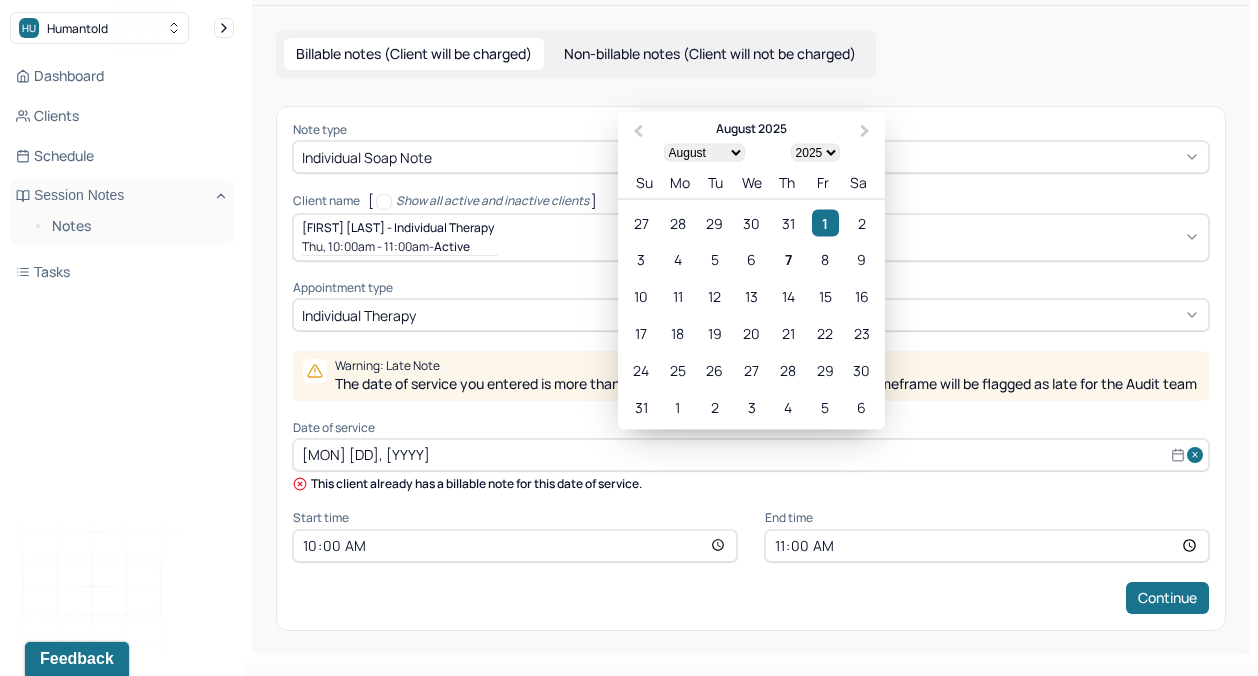 click on "[MON] [DD], [YYYY]" at bounding box center [751, 455] 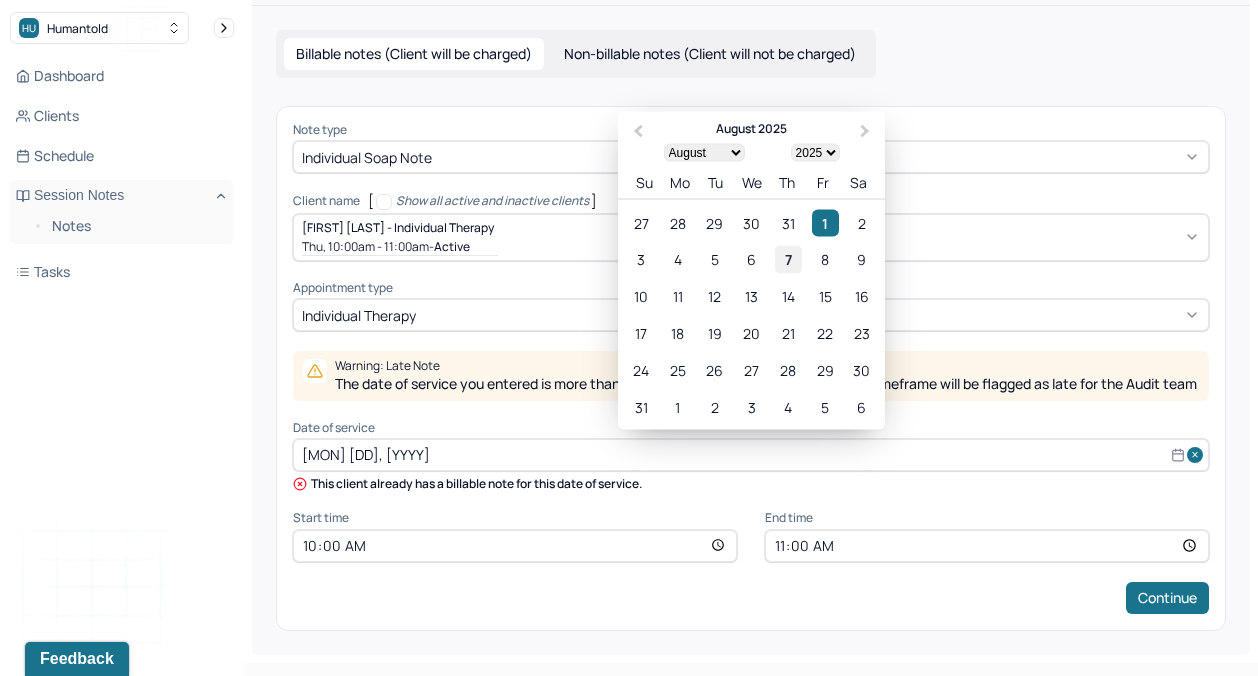 click on "7" at bounding box center (788, 259) 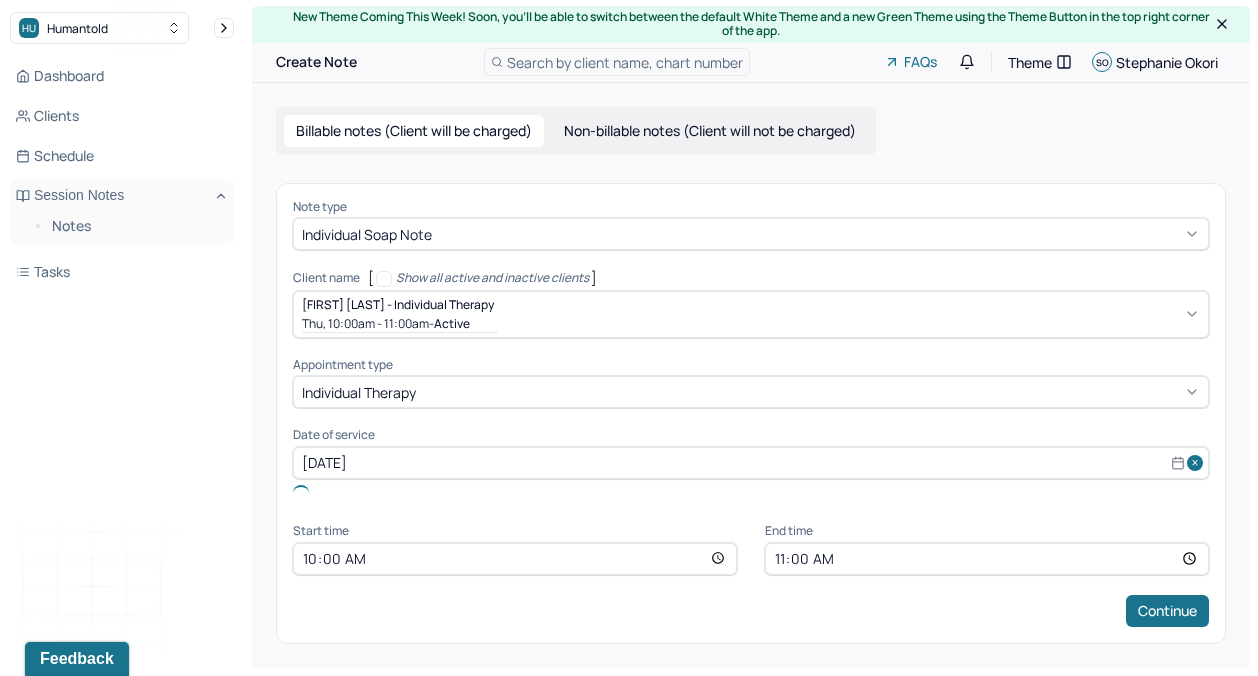 scroll, scrollTop: 0, scrollLeft: 0, axis: both 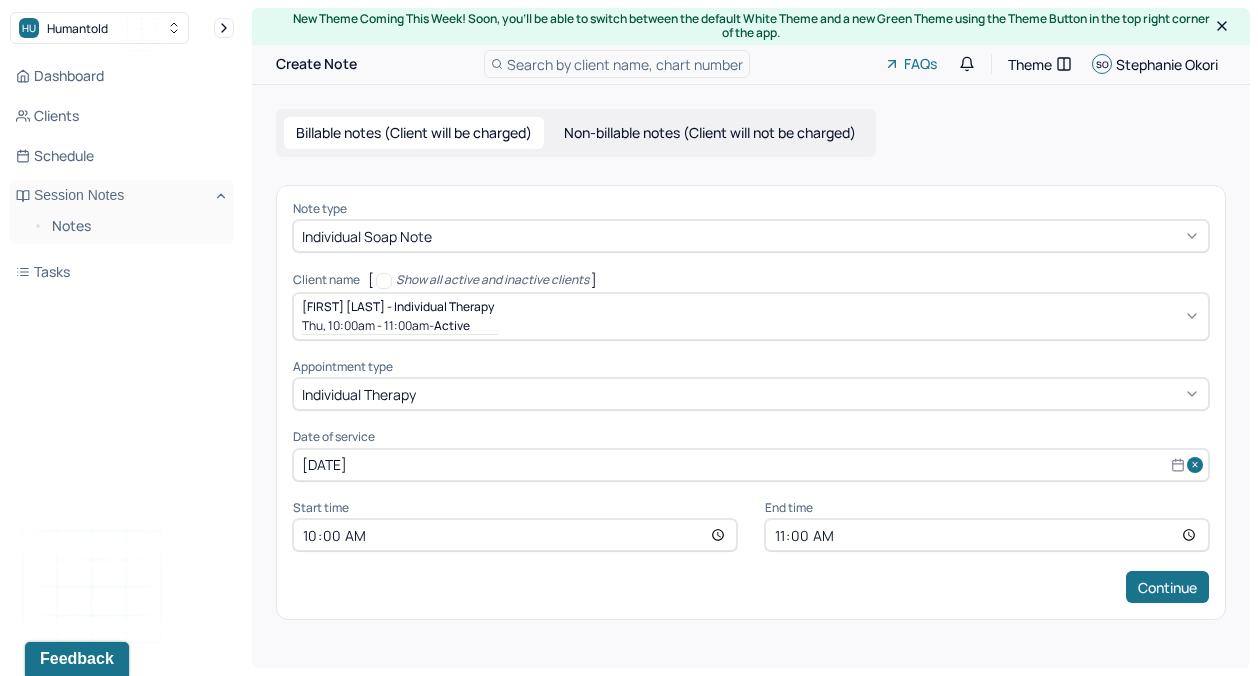 click on "10:00" at bounding box center [515, 535] 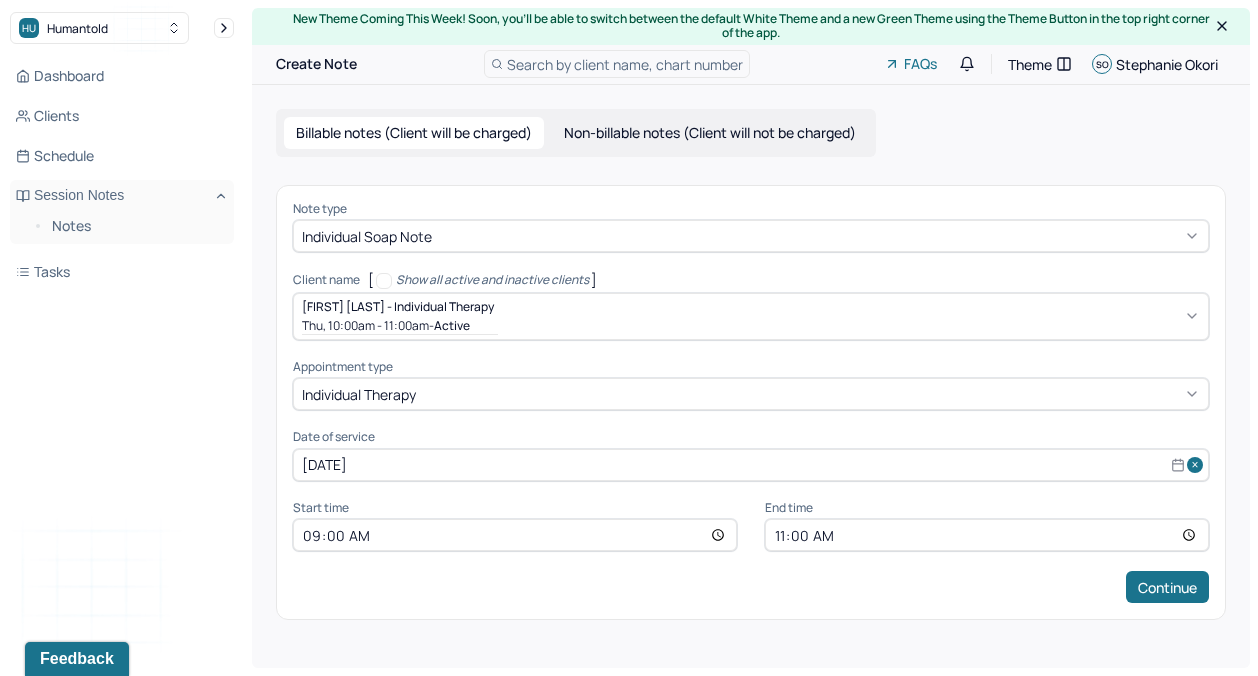 click on "11:00" at bounding box center [987, 535] 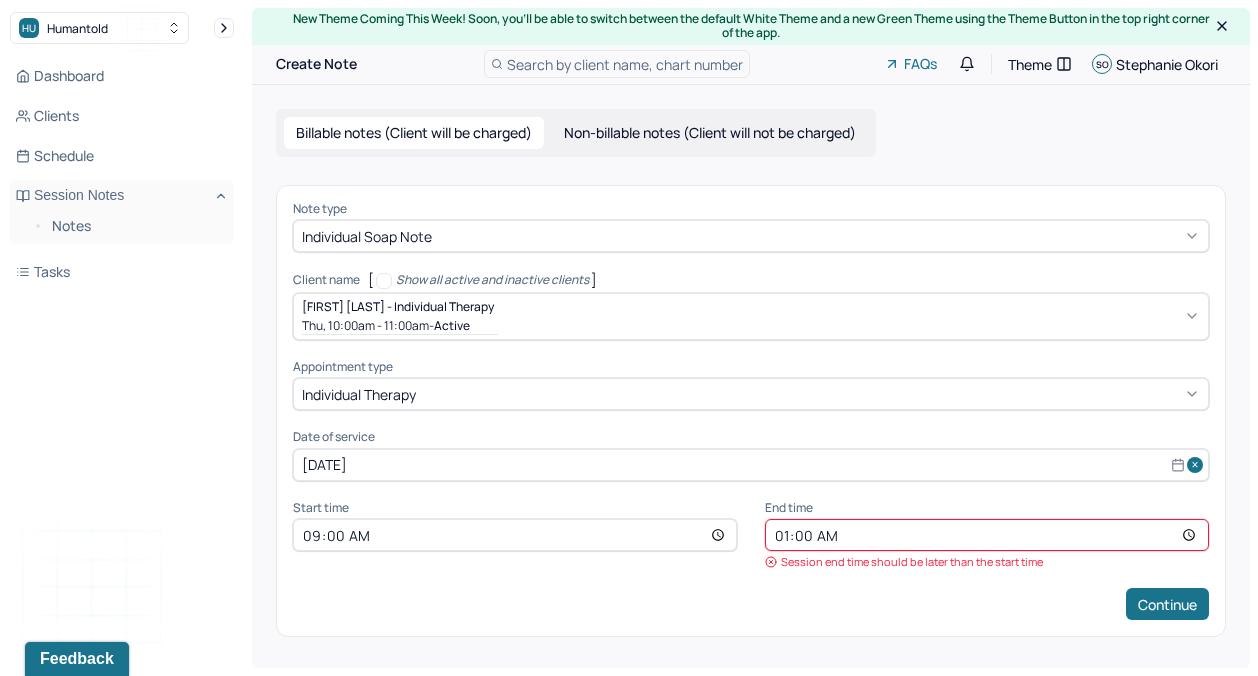 type on "10:00" 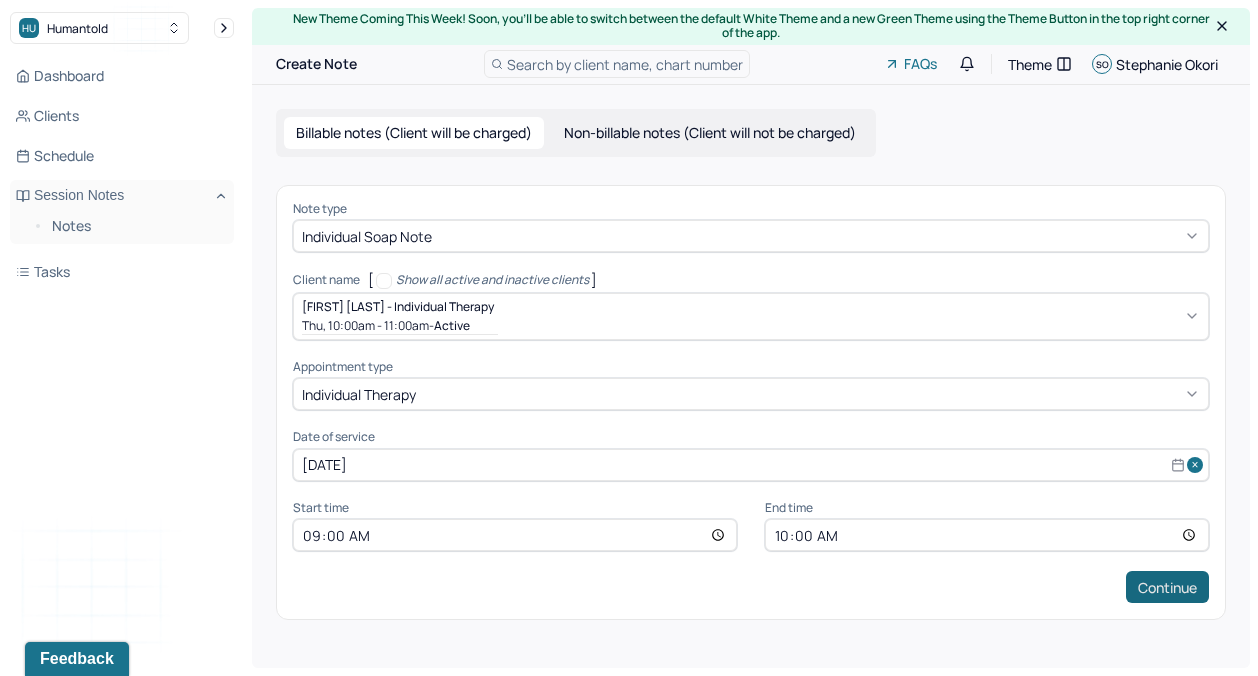 click on "Continue" at bounding box center [1167, 587] 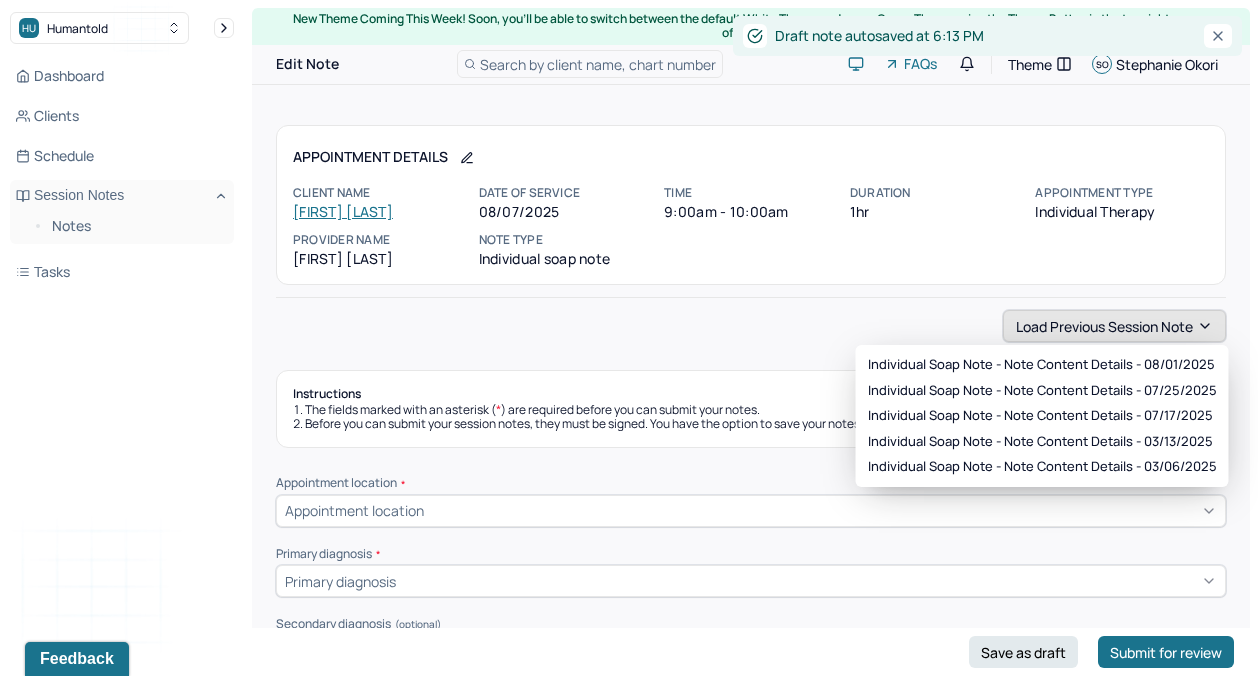 click on "Load previous session note" at bounding box center [1114, 326] 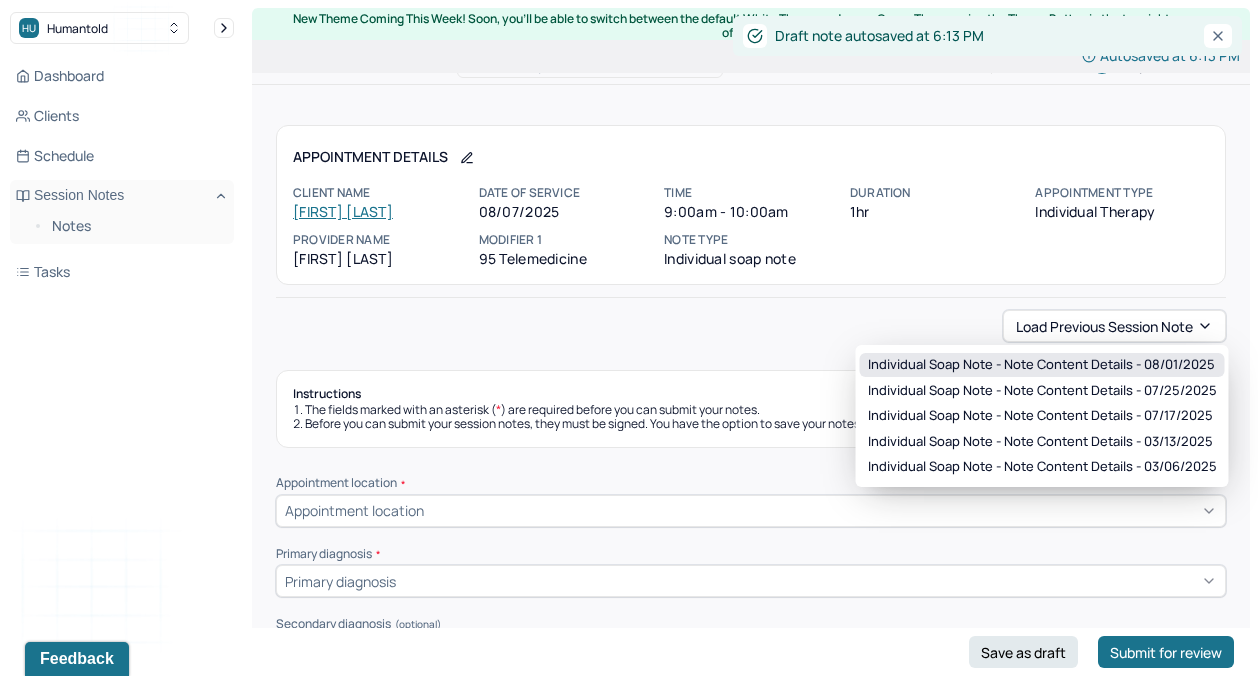 click on "Individual soap note   - Note content Details -   08/01/2025" at bounding box center (1041, 365) 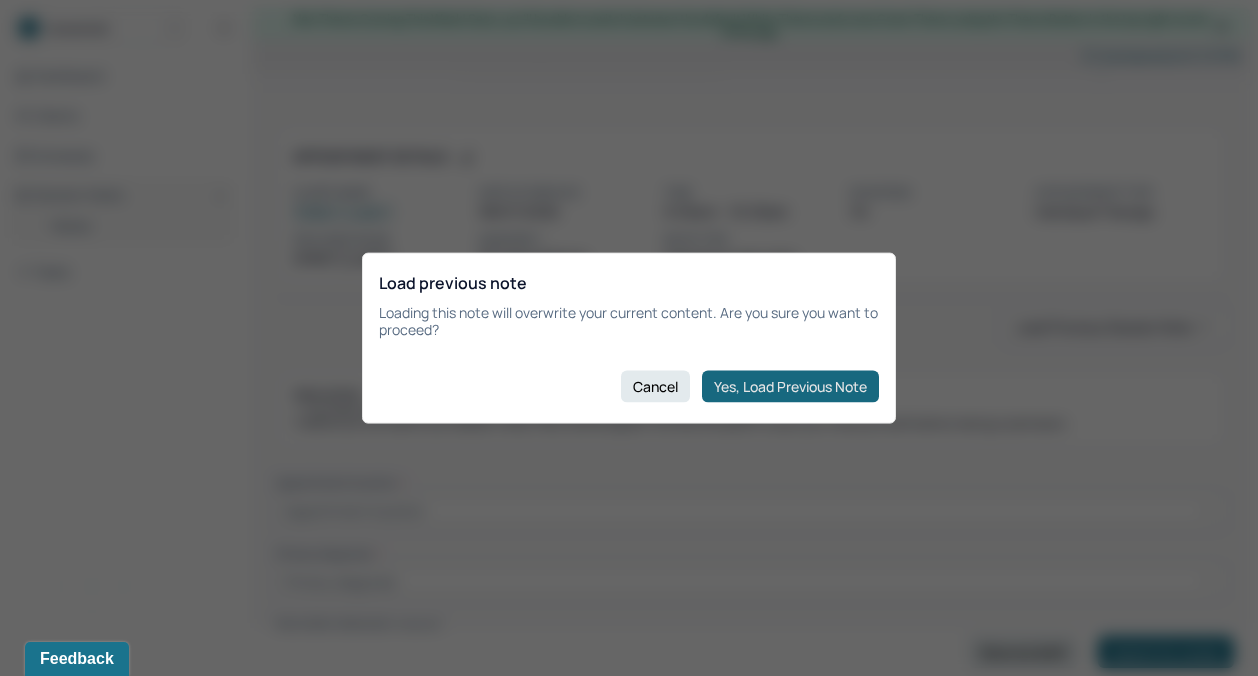 click on "Yes, Load Previous Note" at bounding box center (790, 386) 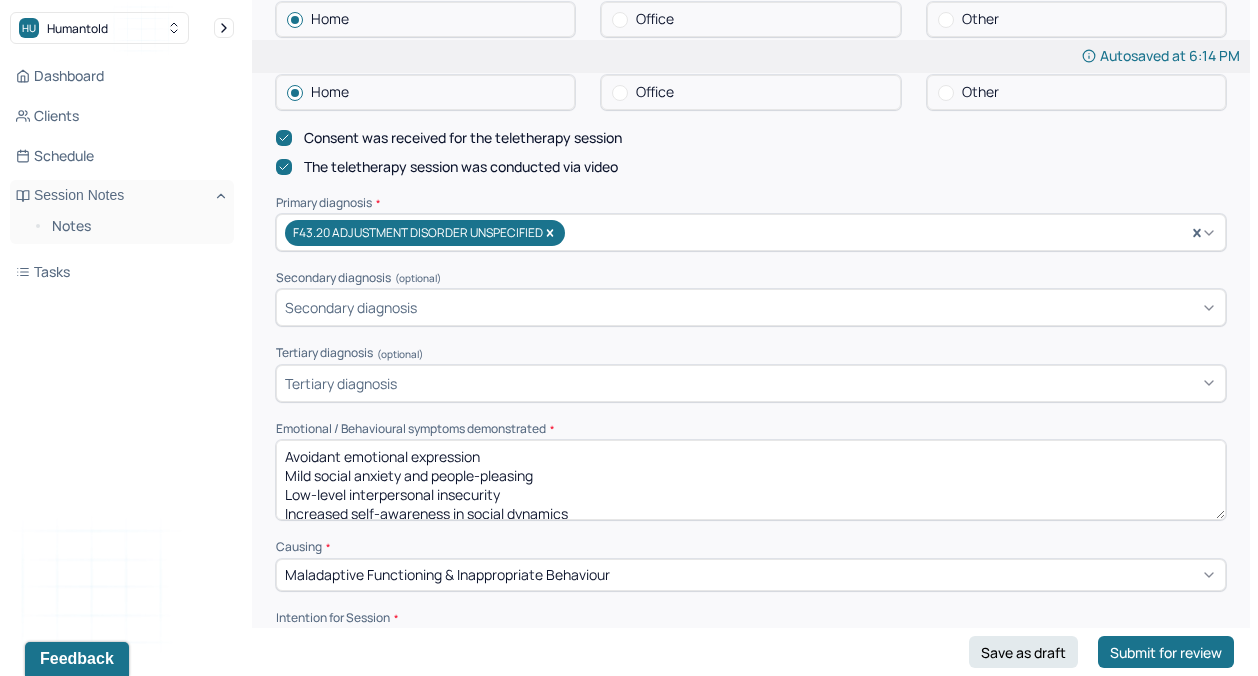 scroll, scrollTop: 567, scrollLeft: 0, axis: vertical 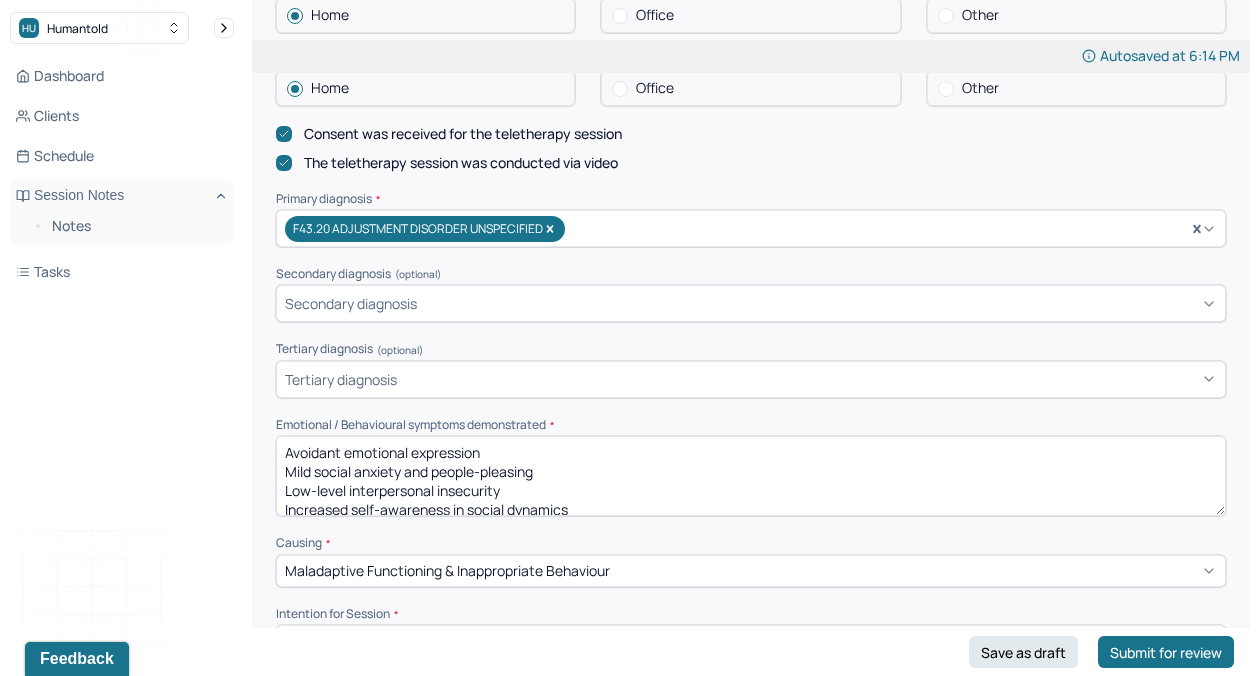 click on "Avoidant emotional expression
Mild social anxiety and people-pleasing
Low-level interpersonal insecurity
Increased self-awareness in social dynamics" at bounding box center (751, 476) 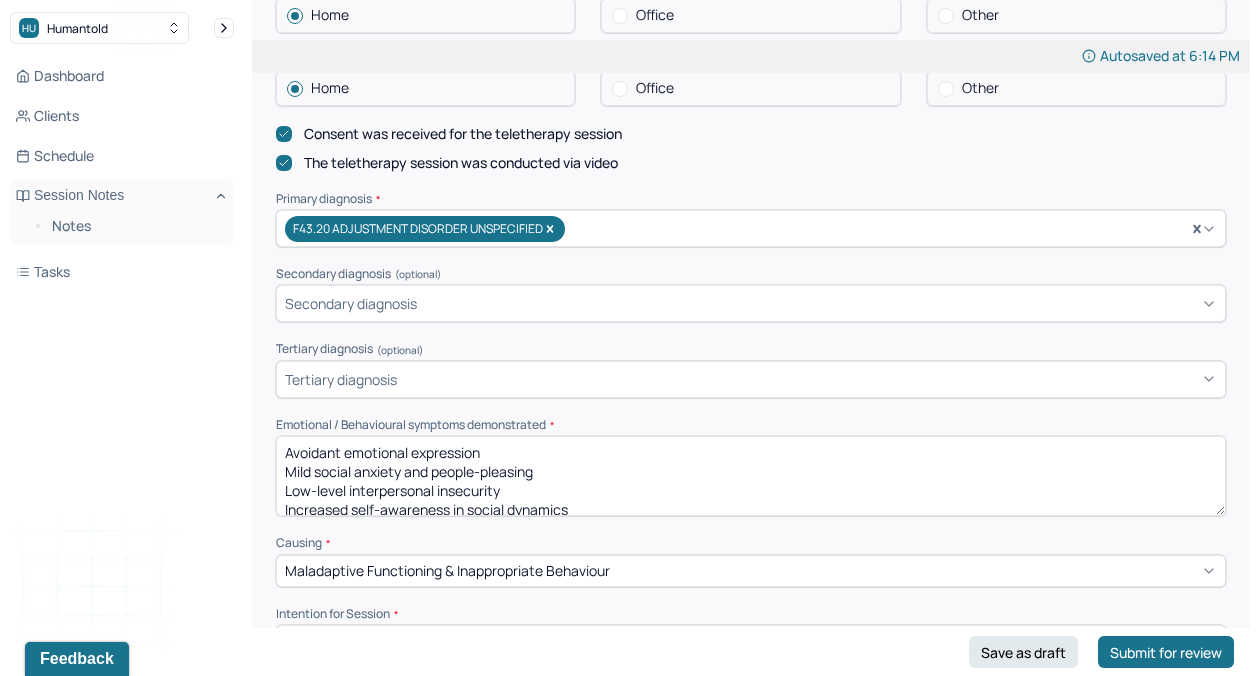 paste on "nxiety in new environments
Feelings of invisibility and being overlooked
Overfunctioning to meet perceived familial expectations
Reduced worry in social settings
Increased self-reflection" 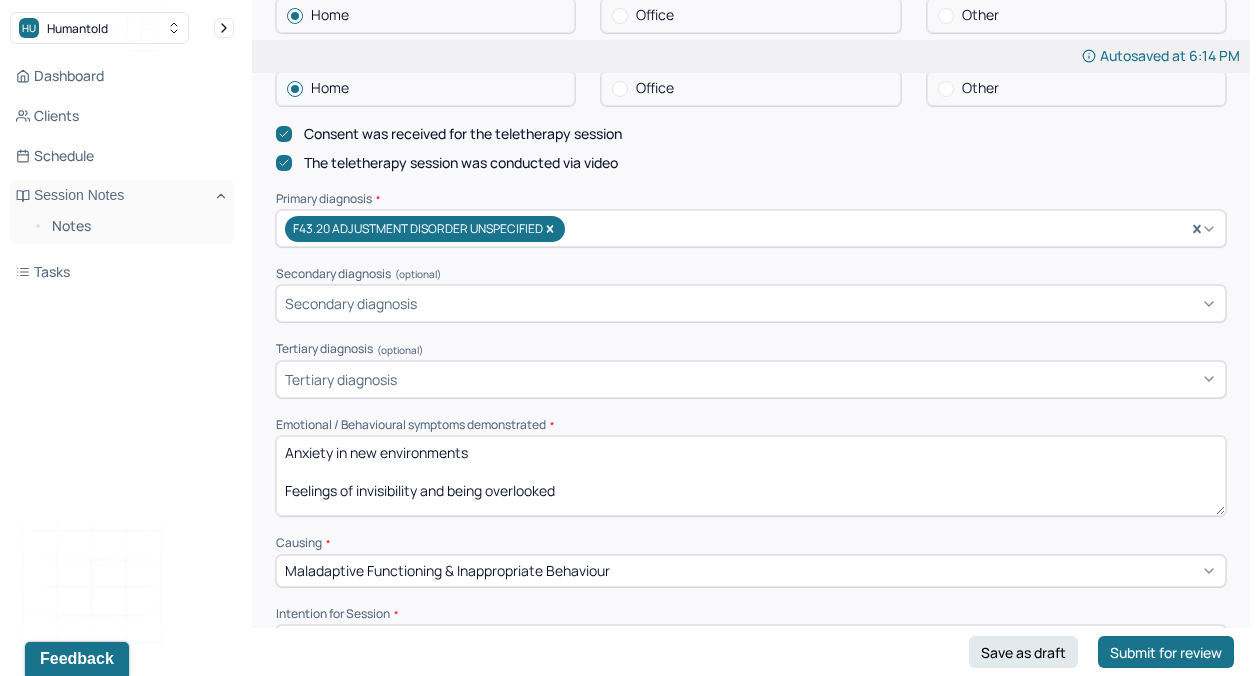 scroll, scrollTop: 136, scrollLeft: 0, axis: vertical 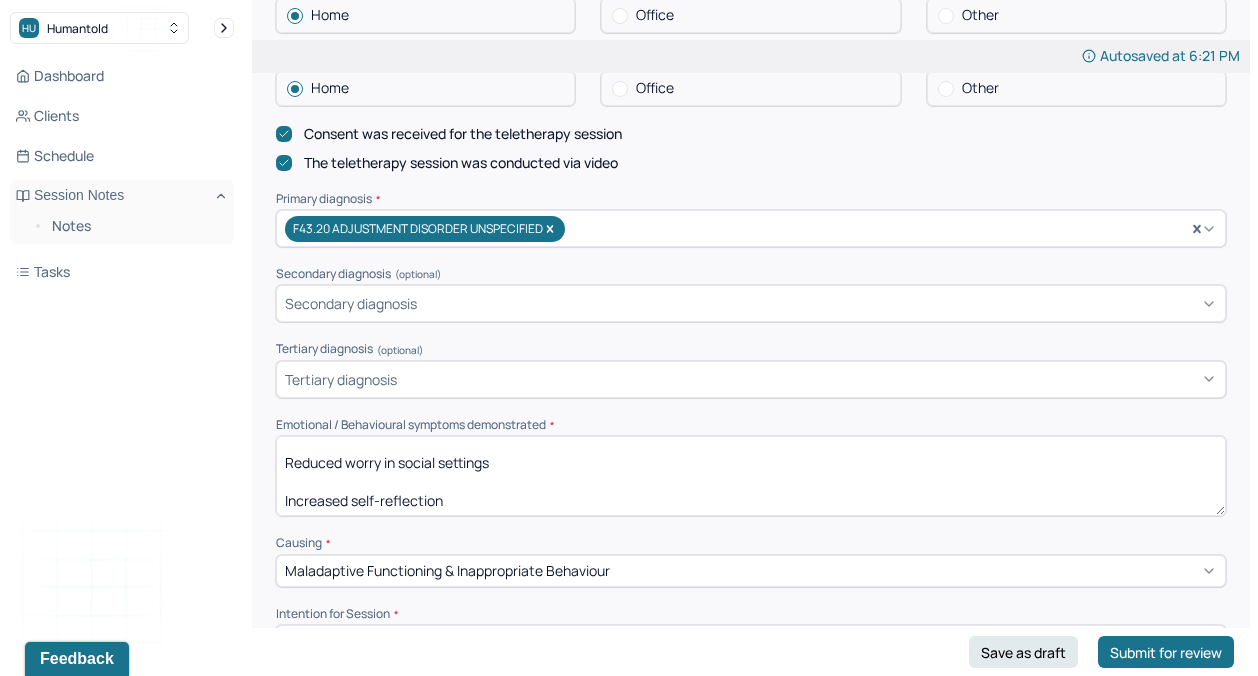 click on "Anxiety in new environments
Feelings of invisibility and being overlooked
Overfunctioning to meet perceived familial expectations
Reduced worry in social settings
Increased self-reflection" at bounding box center [751, 476] 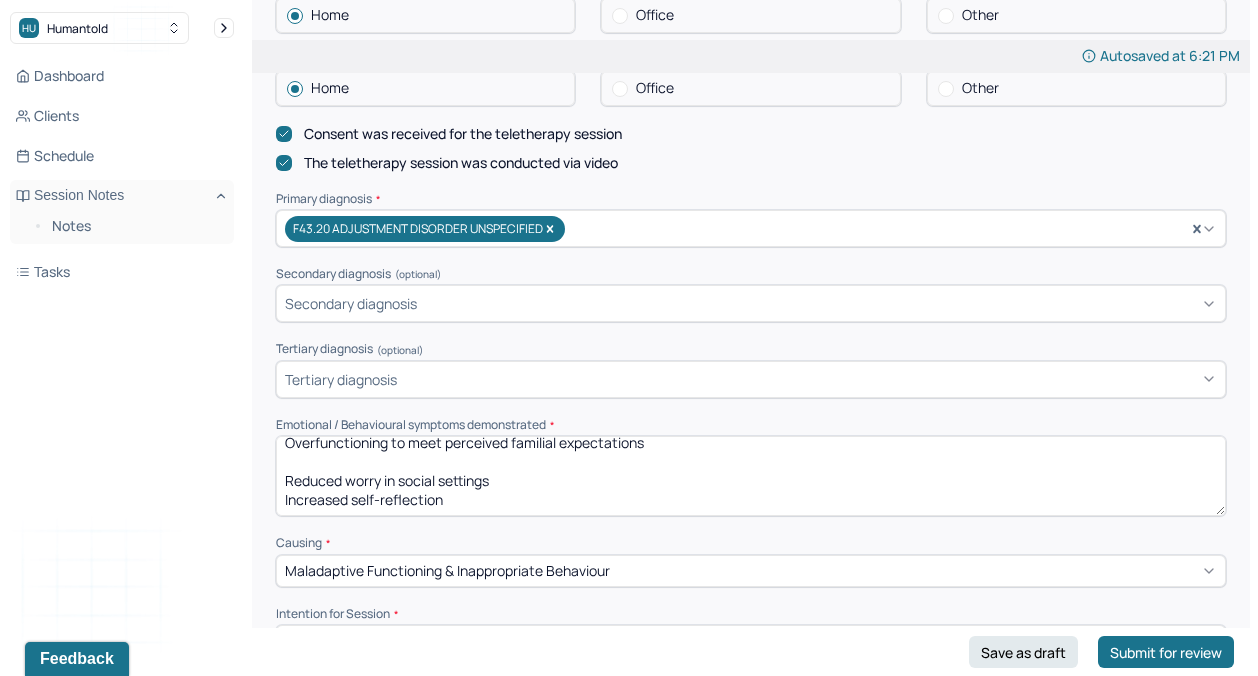 scroll, scrollTop: 85, scrollLeft: 0, axis: vertical 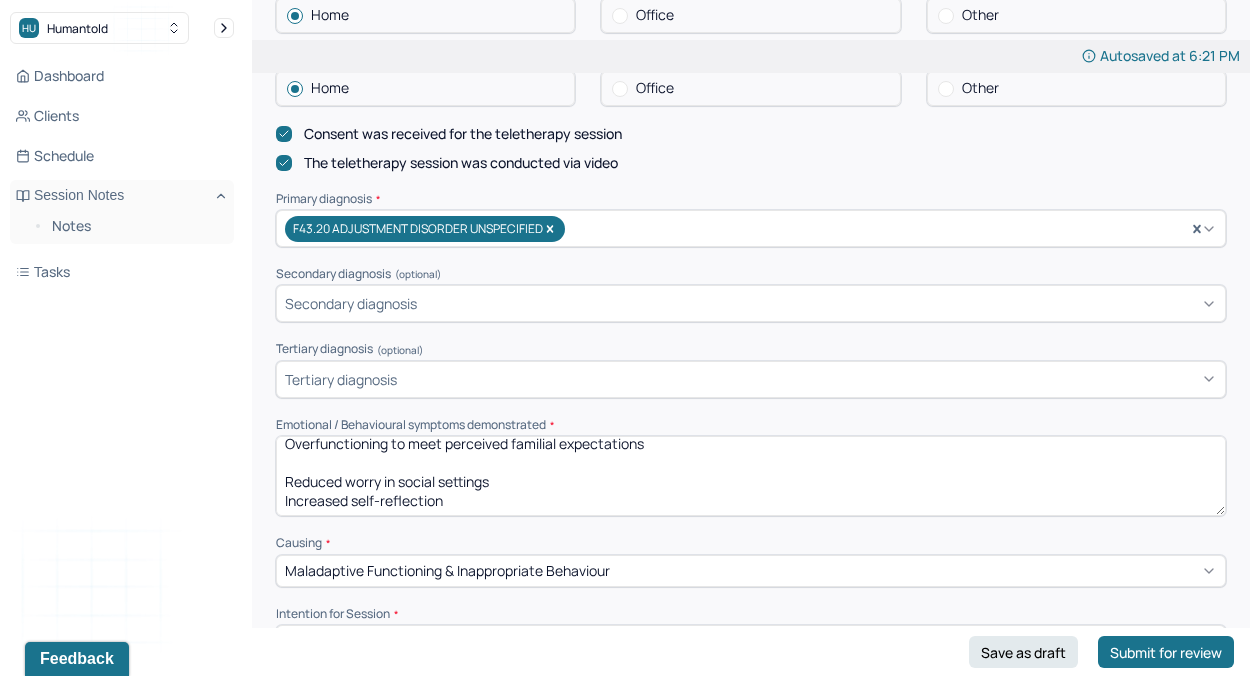click on "Anxiety in new environments
Feelings of invisibility and being overlooked
Overfunctioning to meet perceived familial expectations
Reduced worry in social settings
Increased self-reflection" at bounding box center (751, 476) 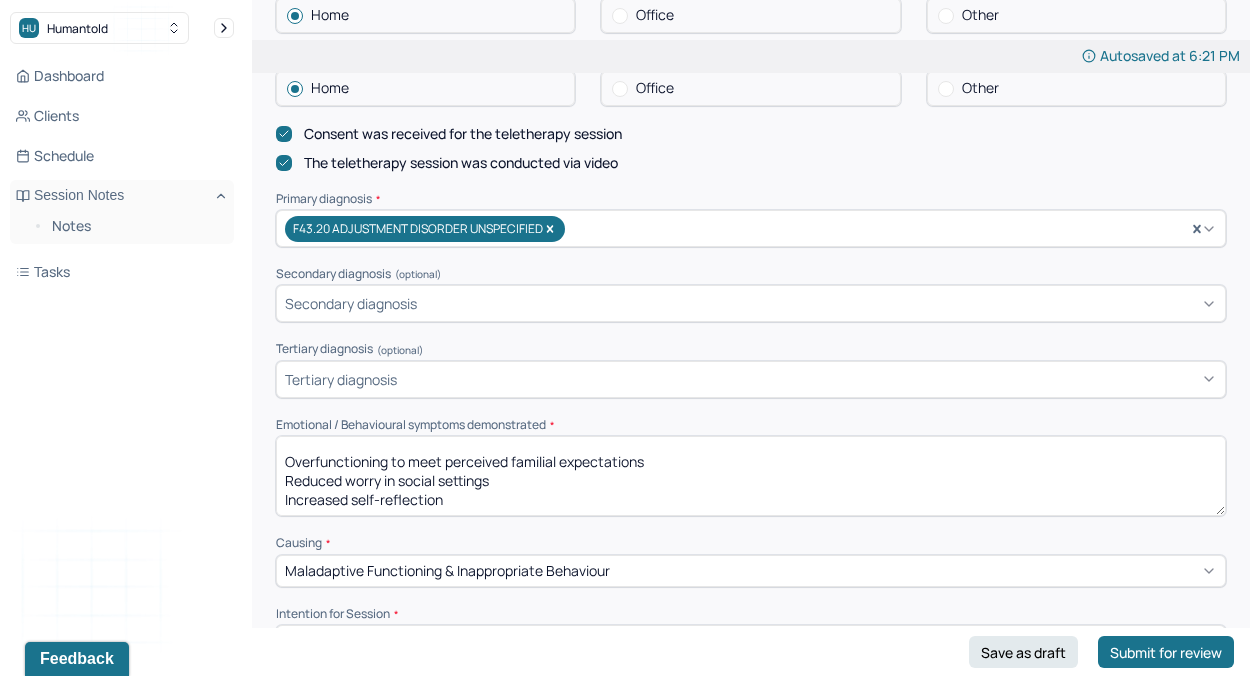 scroll, scrollTop: 66, scrollLeft: 0, axis: vertical 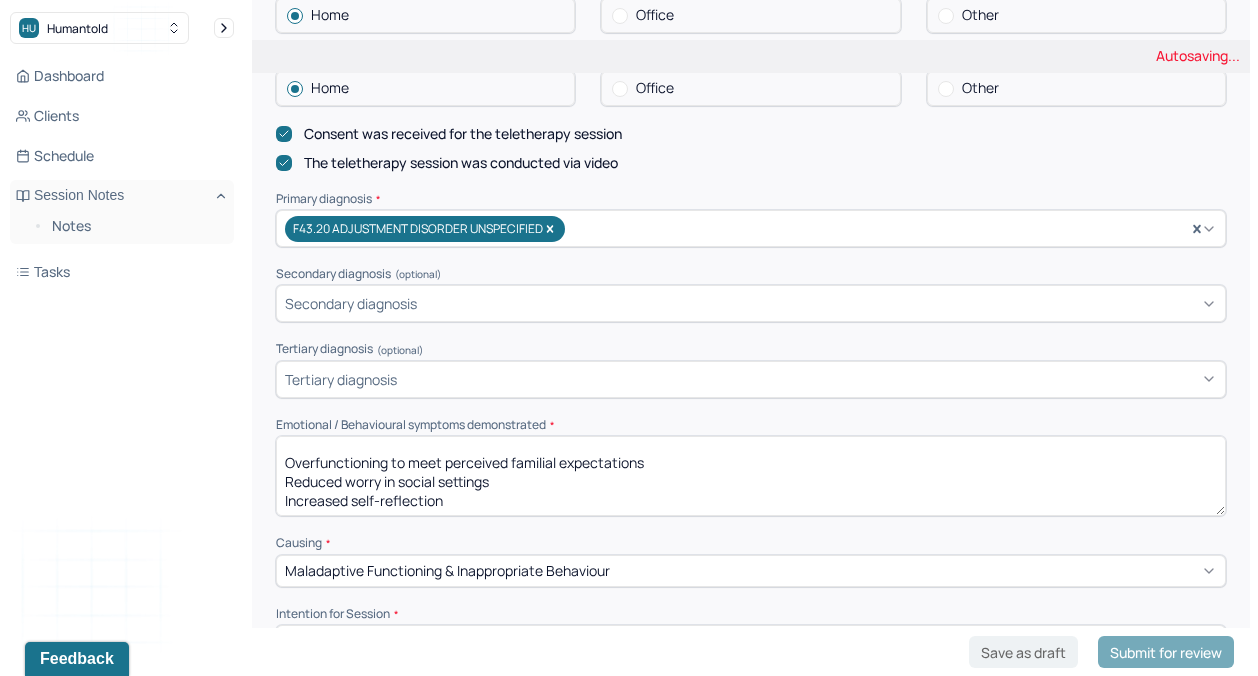 click on "Anxiety in new environments
Feelings of invisibility and being overlooked
Overfunctioning to meet perceived familial expectations
Reduced worry in social settings
Increased self-reflection" at bounding box center [751, 476] 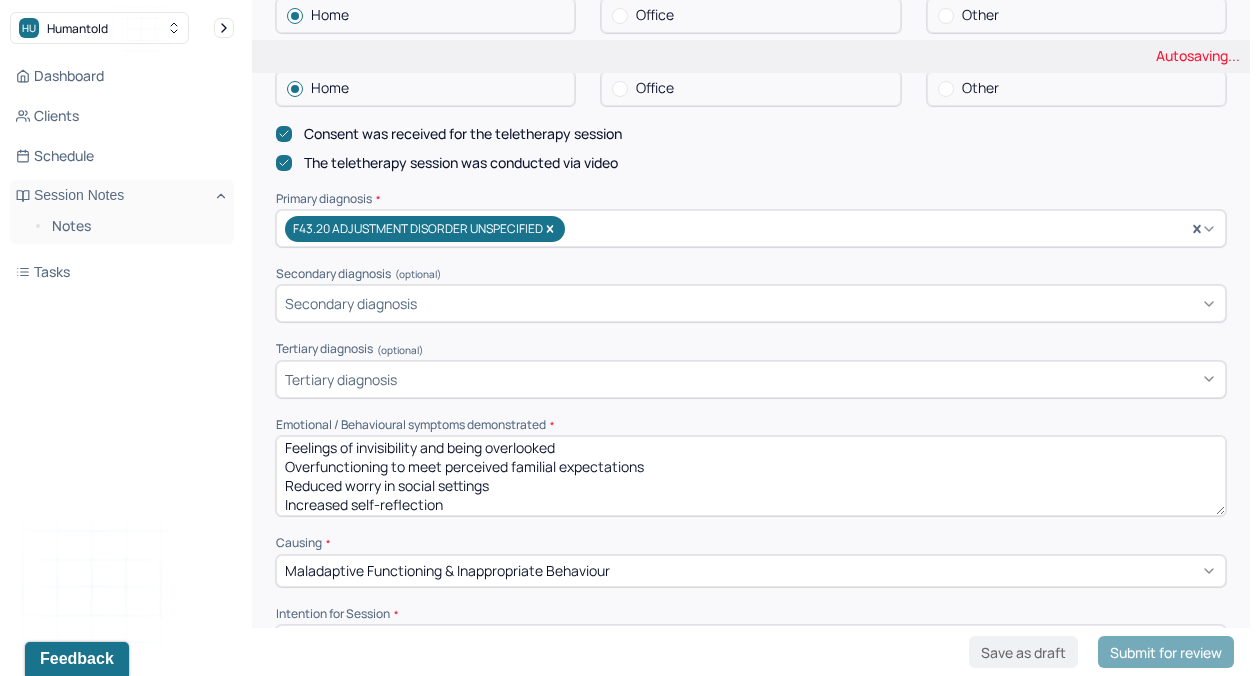 scroll, scrollTop: 0, scrollLeft: 0, axis: both 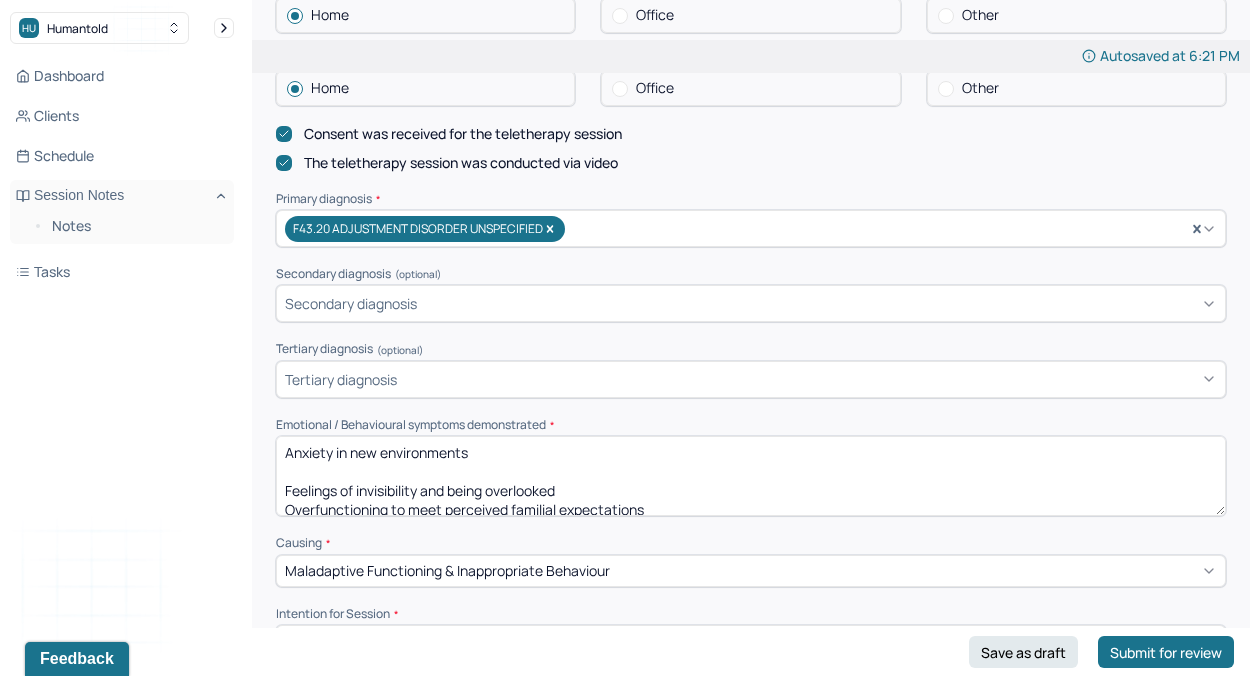 click on "Anxiety in new environments
Feelings of invisibility and being overlooked
Overfunctioning to meet perceived familial expectations
Reduced worry in social settings
Increased self-reflection" at bounding box center [751, 476] 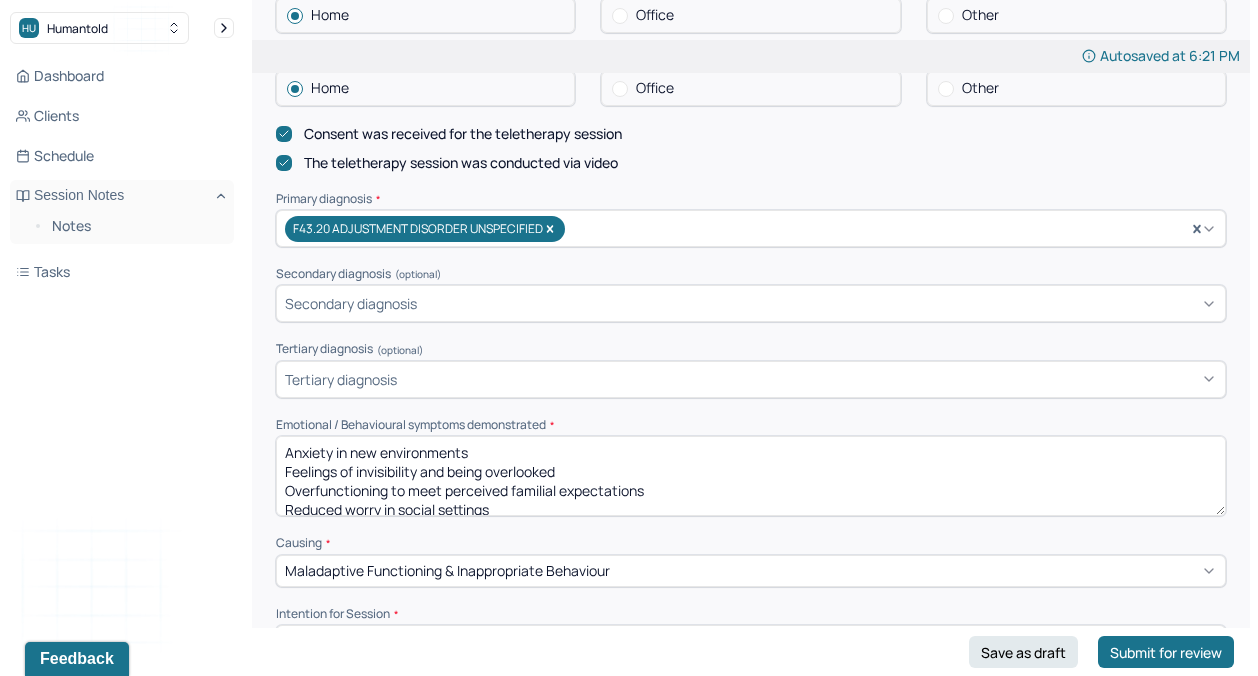 scroll, scrollTop: 28, scrollLeft: 0, axis: vertical 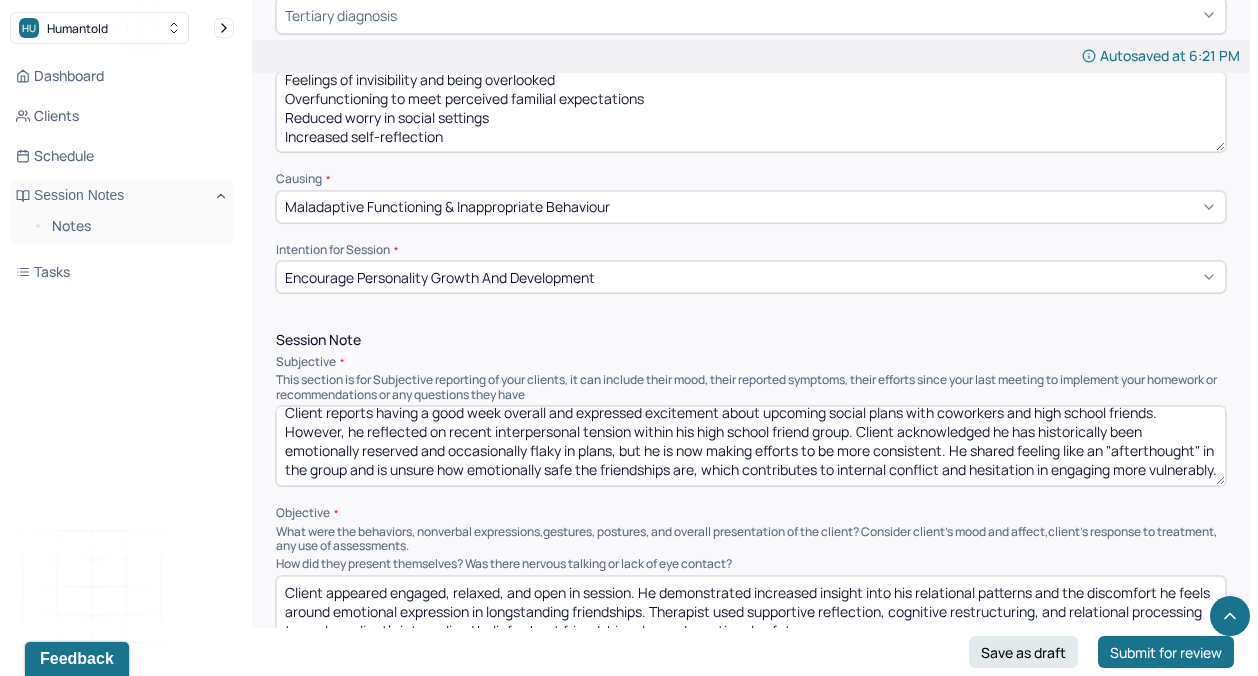 type on "Anxiety in new environments
Feelings of invisibility and being overlooked
Overfunctioning to meet perceived familial expectations
Reduced worry in social settings
Increased self-reflection" 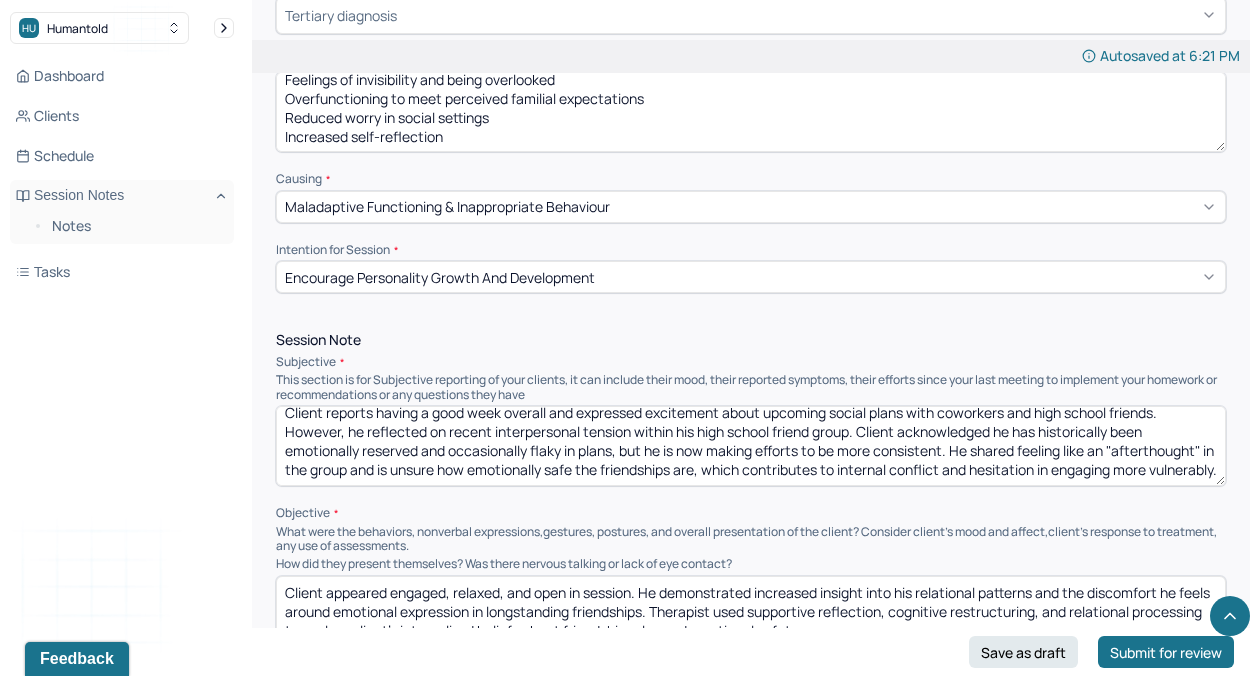 click on "Client reports having a good week overall and expressed excitement about upcoming social plans with coworkers and high school friends. However, he reflected on recent interpersonal tension within his high school friend group. Client acknowledged he has historically been emotionally reserved and occasionally flaky in plans, but he is now making efforts to be more consistent. He shared feeling like an "afterthought" in the group and is unsure how emotionally safe the friendships are, which contributes to internal conflict and hesitation in engaging more vulnerably." at bounding box center (751, 446) 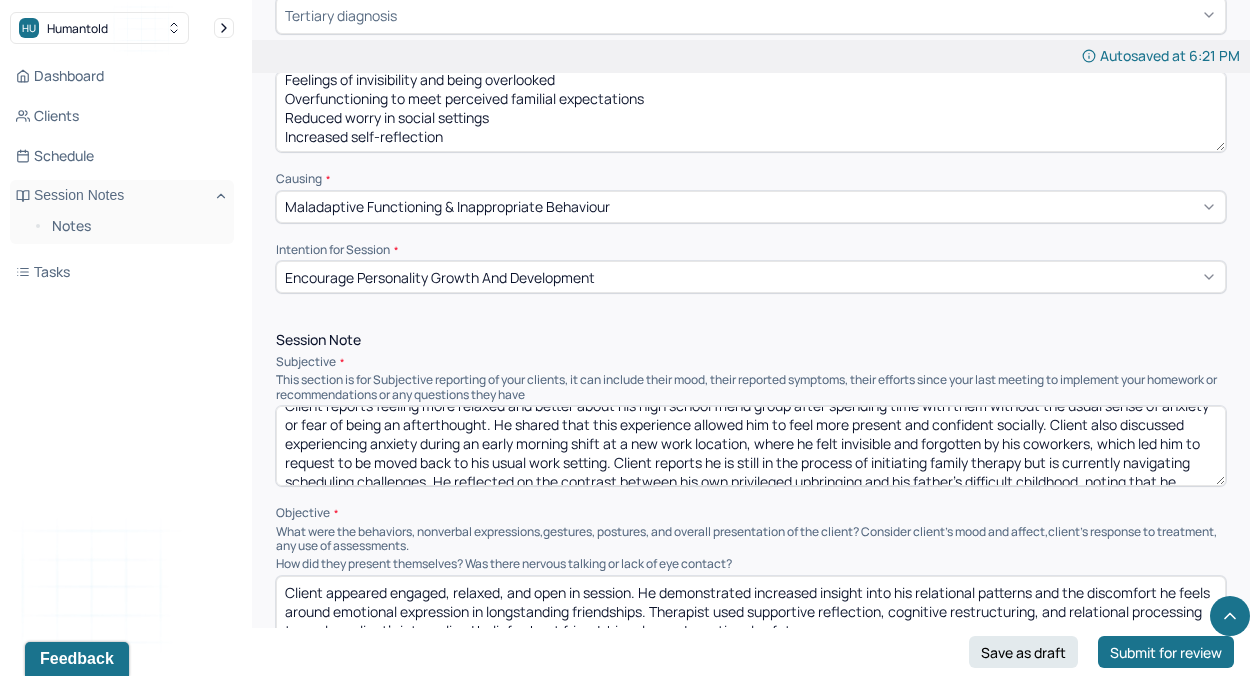 scroll, scrollTop: 98, scrollLeft: 0, axis: vertical 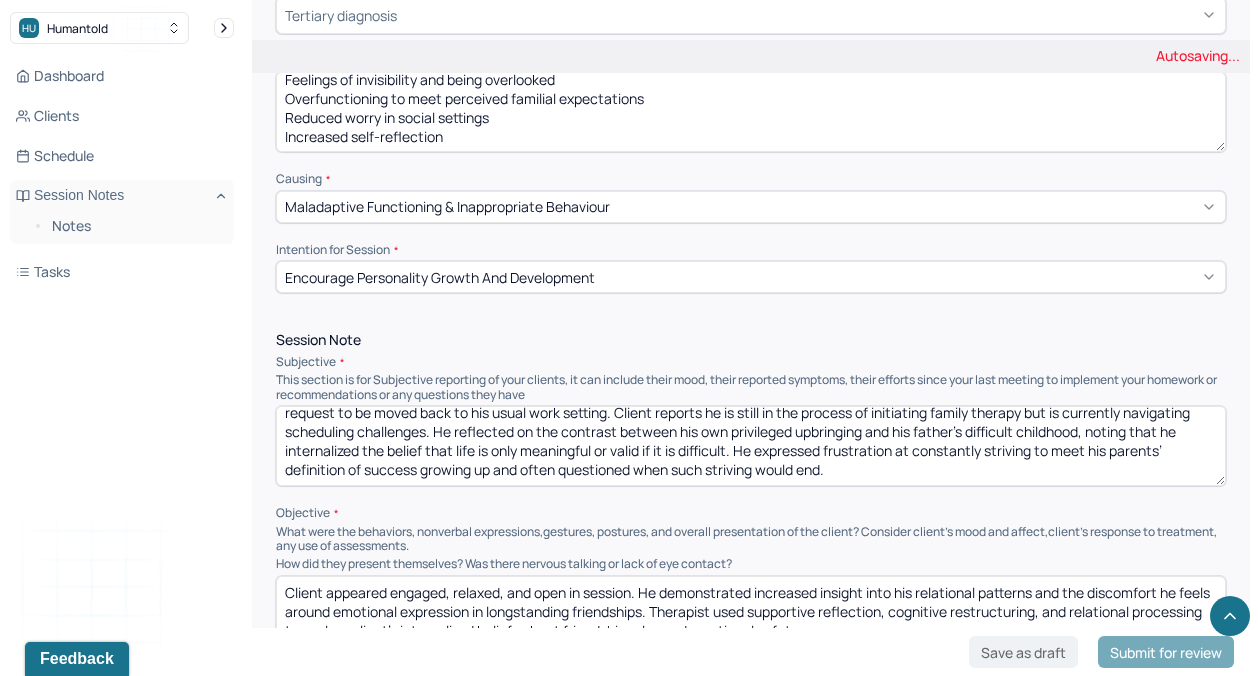 type on "Client reports feeling more relaxed and better about his high school friend group after spending time with them without the usual sense of anxiety or fear of being an afterthought. He shared that this experience allowed him to feel more present and confident socially. Client also discussed experiencing anxiety during an early morning shift at a new work location, where he felt invisible and forgotten by his coworkers, which led him to request to be moved back to his usual work setting. Client reports he is still in the process of initiating family therapy but is currently navigating scheduling challenges. He reflected on the contrast between his own privileged upbringing and his father's difficult childhood, noting that he internalized the belief that life is only meaningful or valid if it is difficult. He expressed frustration at constantly striving to meet his parents’ definition of success growing up and often questioned when such striving would end." 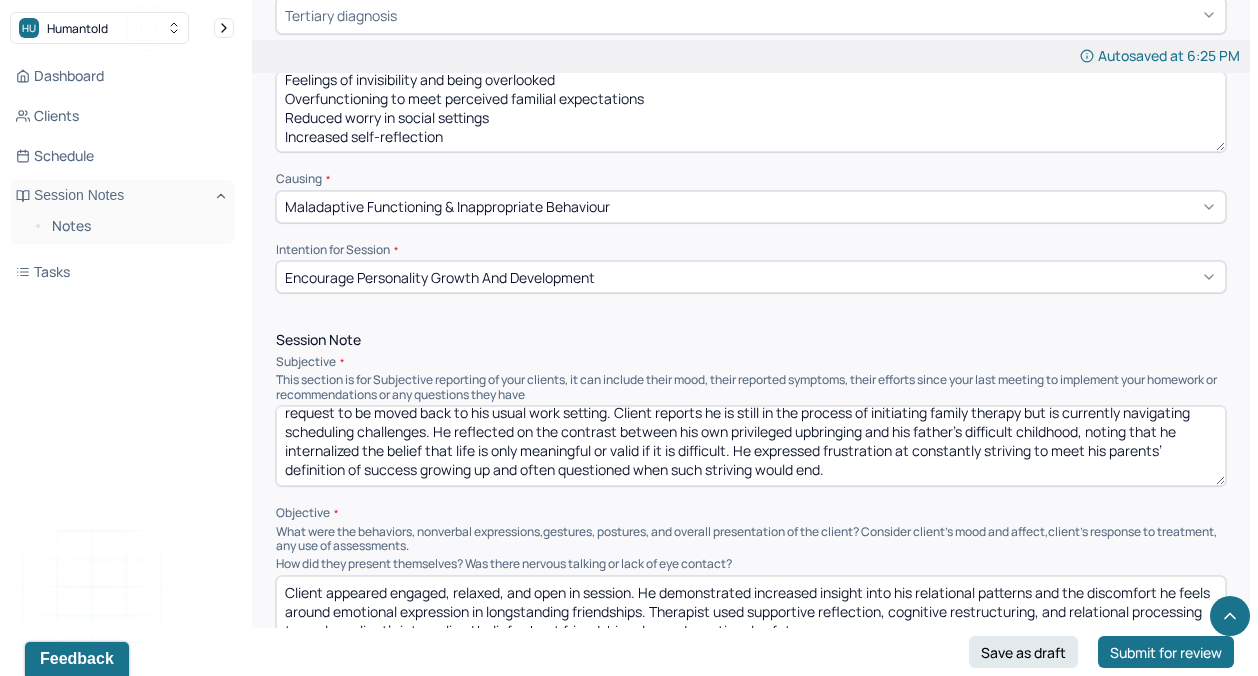 scroll, scrollTop: 1126, scrollLeft: 0, axis: vertical 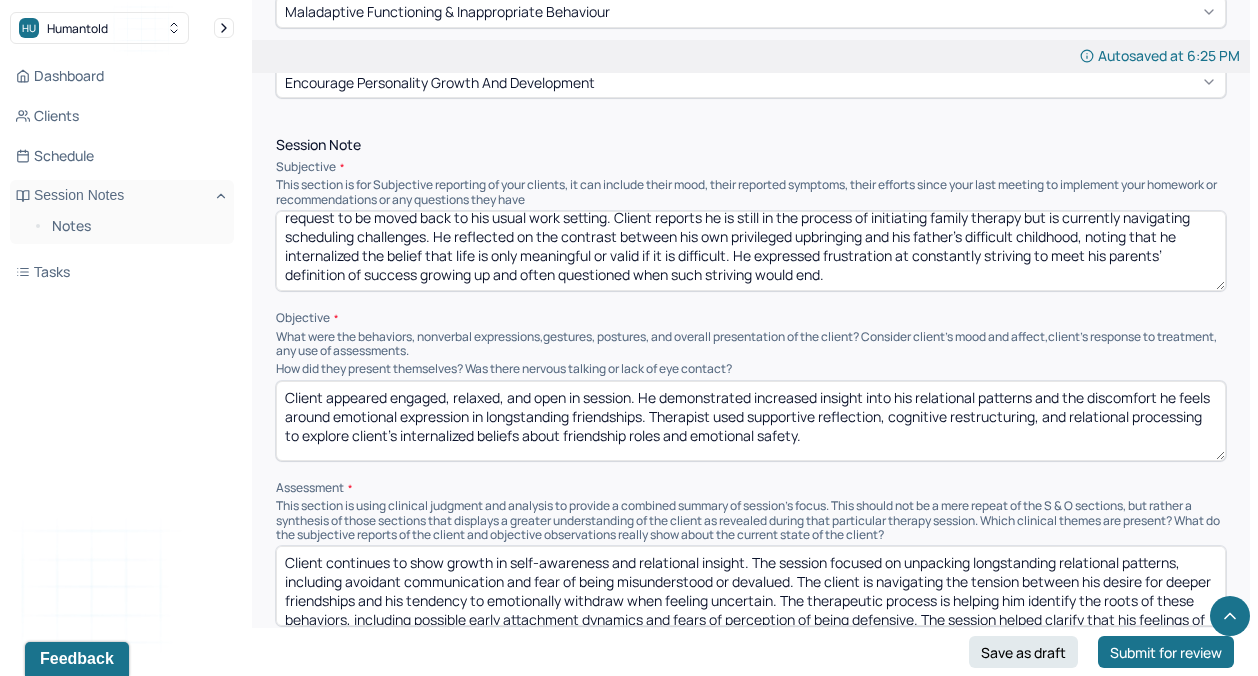 click on "Client continues to show growth in self-awareness and relational insight. The session focused on unpacking longstanding relational patterns, including avoidant communication and fear of being misunderstood or devalued. The client is navigating the tension between his desire for deeper friendships and his tendency to emotionally withdraw when feeling uncertain. The therapeutic process is helping him identify the roots of these behaviors, including possible early attachment dynamics and fears of perception of being defensive. The session helped clarify that his feelings of being an "afterthought" are valid yet may also be influenced by internal narratives that need to be challenged gently." at bounding box center (751, 586) 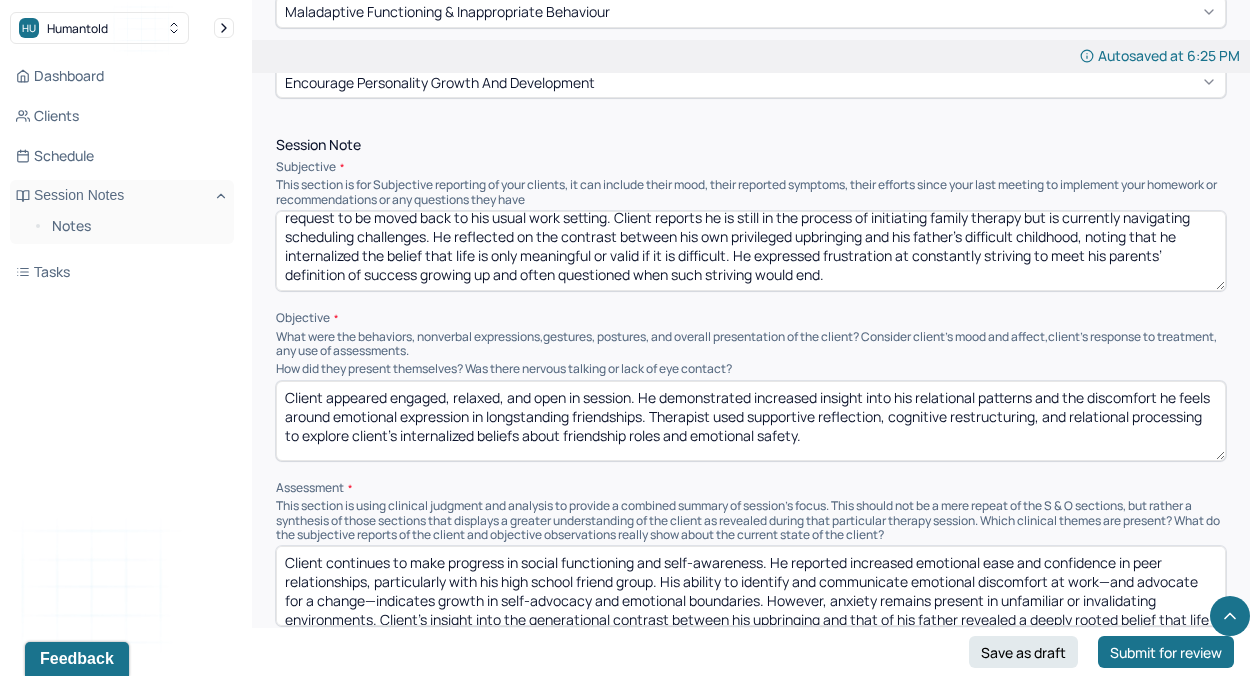 scroll, scrollTop: 117, scrollLeft: 0, axis: vertical 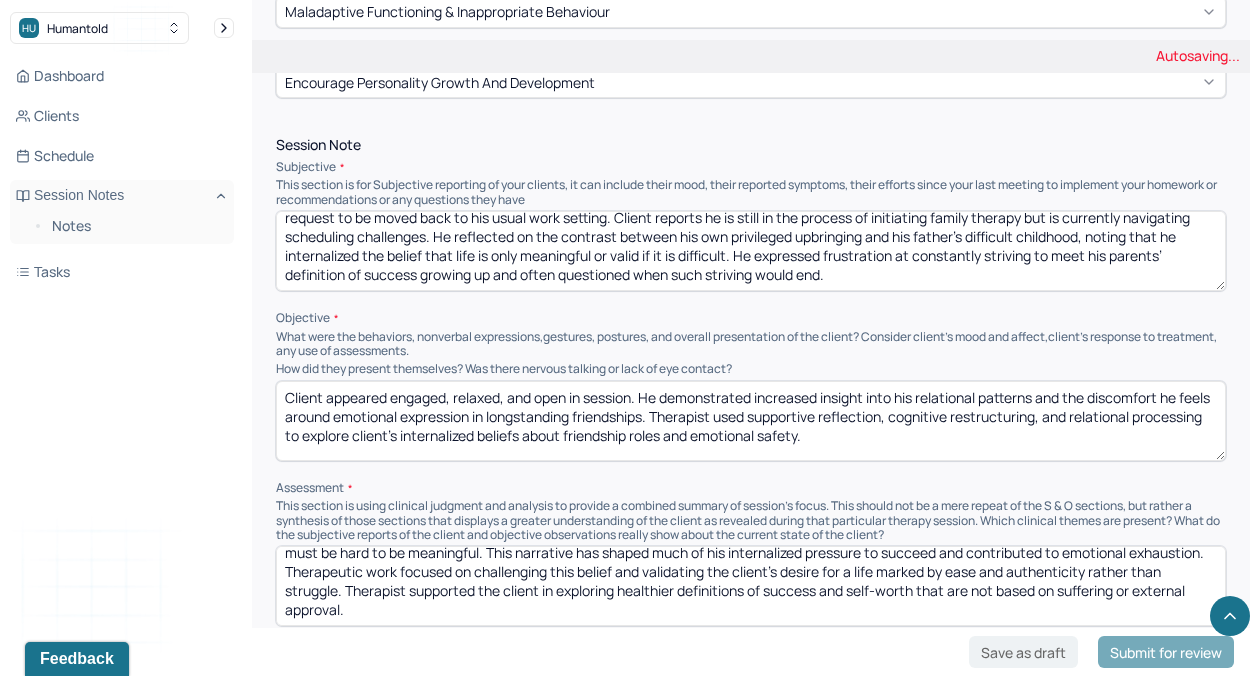 type on "Client continues to make progress in social functioning and self-awareness. He reported increased emotional ease and confidence in peer relationships, particularly with his high school friend group. His ability to identify and communicate emotional discomfort at work—and advocate for a change—indicates growth in self-advocacy and emotional boundaries. However, anxiety remains present in unfamiliar or invalidating environments. Client’s insight into the generational contrast between his upbringing and that of his father revealed a deeply rooted belief that life must be hard to be meaningful. This narrative has shaped much of his internalized pressure to succeed and contributed to emotional exhaustion. Therapeutic work focused on challenging this belief and validating the client’s desire for a life marked by ease and authenticity rather than struggle. Therapist supported the client in exploring healthier definitions of success and self-worth that are not based on suffering or external approval." 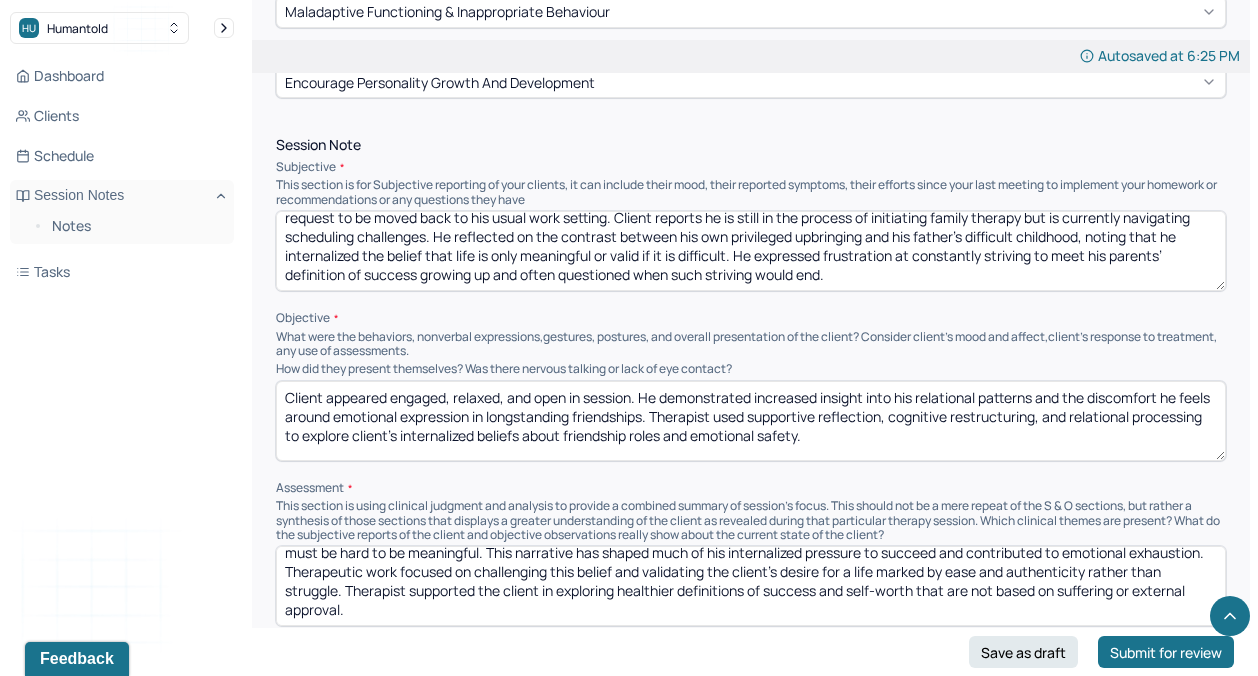 click on "Client appeared engaged, relaxed, and open in session. He demonstrated increased insight into his relational patterns and the discomfort he feels around emotional expression in longstanding friendships. Therapist used supportive reflection, cognitive restructuring, and relational processing to explore client’s internalized beliefs about friendship roles and emotional safety." at bounding box center [751, 421] 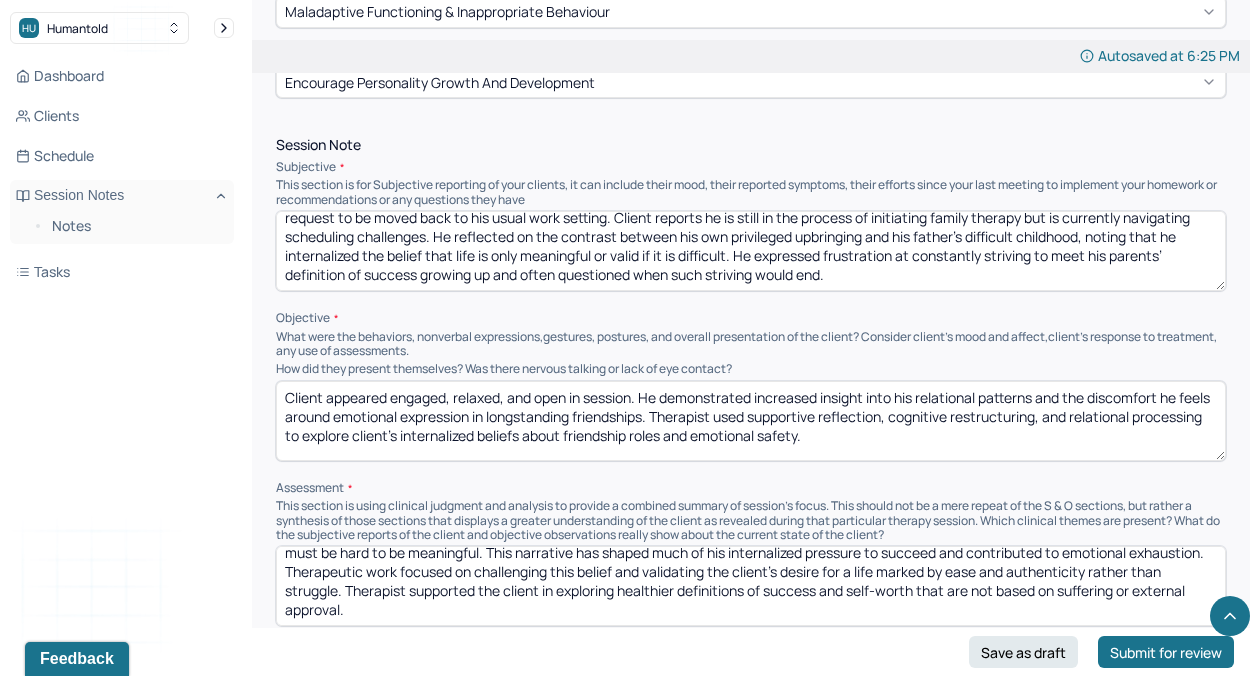 click on "Client appeared engaged, relaxed, and open in session. He demonstrated increased insight into his relational patterns and the discomfort he feels around emotional expression in longstanding friendships. Therapist used supportive reflection, cognitive restructuring, and relational processing to explore client’s internalized beliefs about friendship roles and emotional safety." at bounding box center (751, 421) 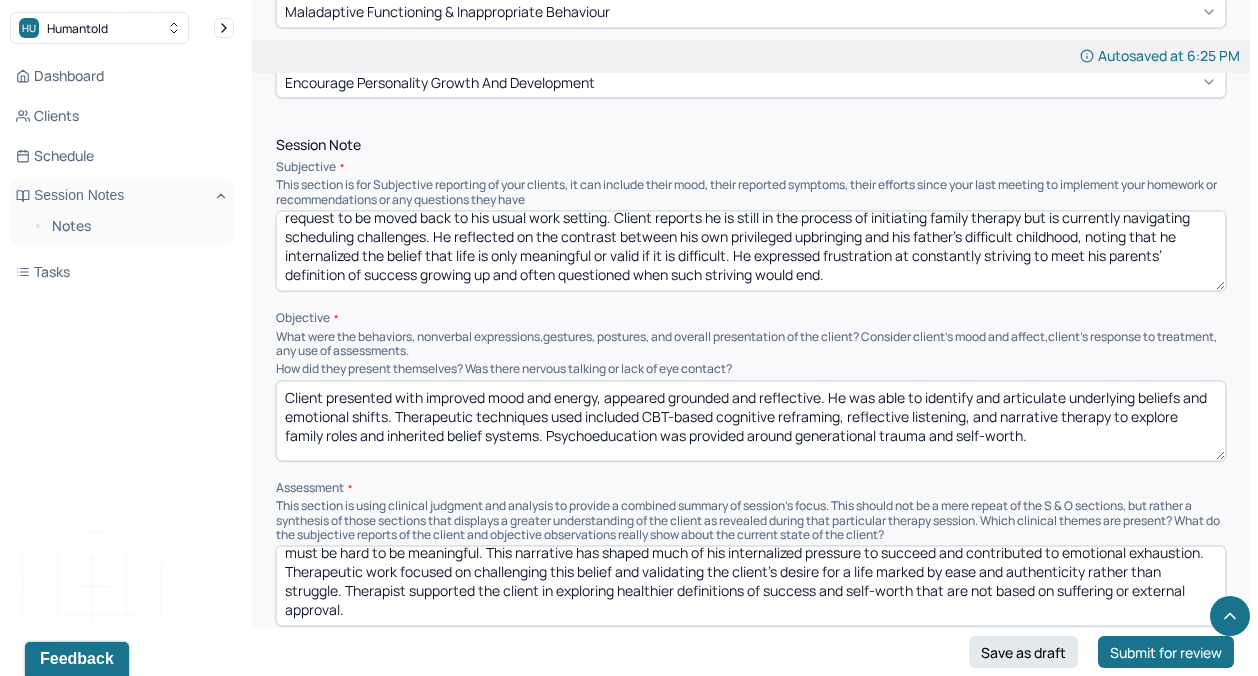 scroll, scrollTop: 22, scrollLeft: 0, axis: vertical 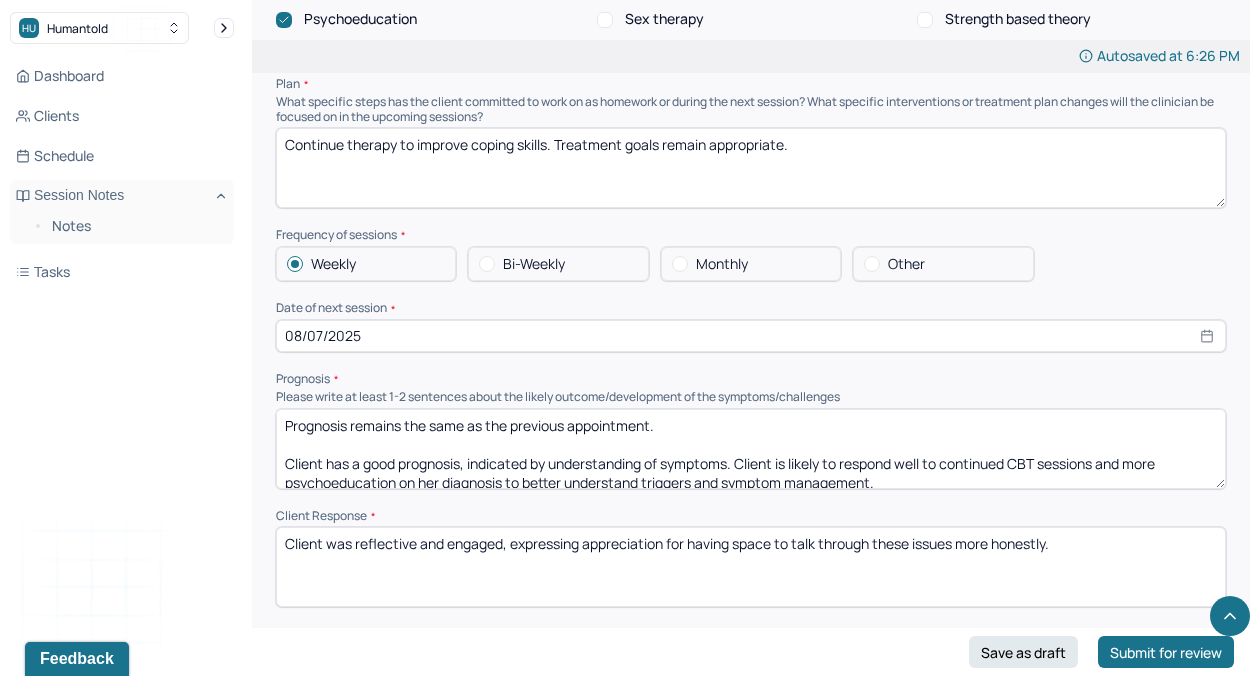 type on "Client presented with improved mood and energy, appeared grounded and reflective. He was able to identify and articulate underlying beliefs and emotional shifts. Therapeutic techniques used included CBT-based cognitive reframing, reflective listening, and narrative therapy to explore family roles and inherited belief systems. Psychoeducation was provided around generational trauma and self-worth." 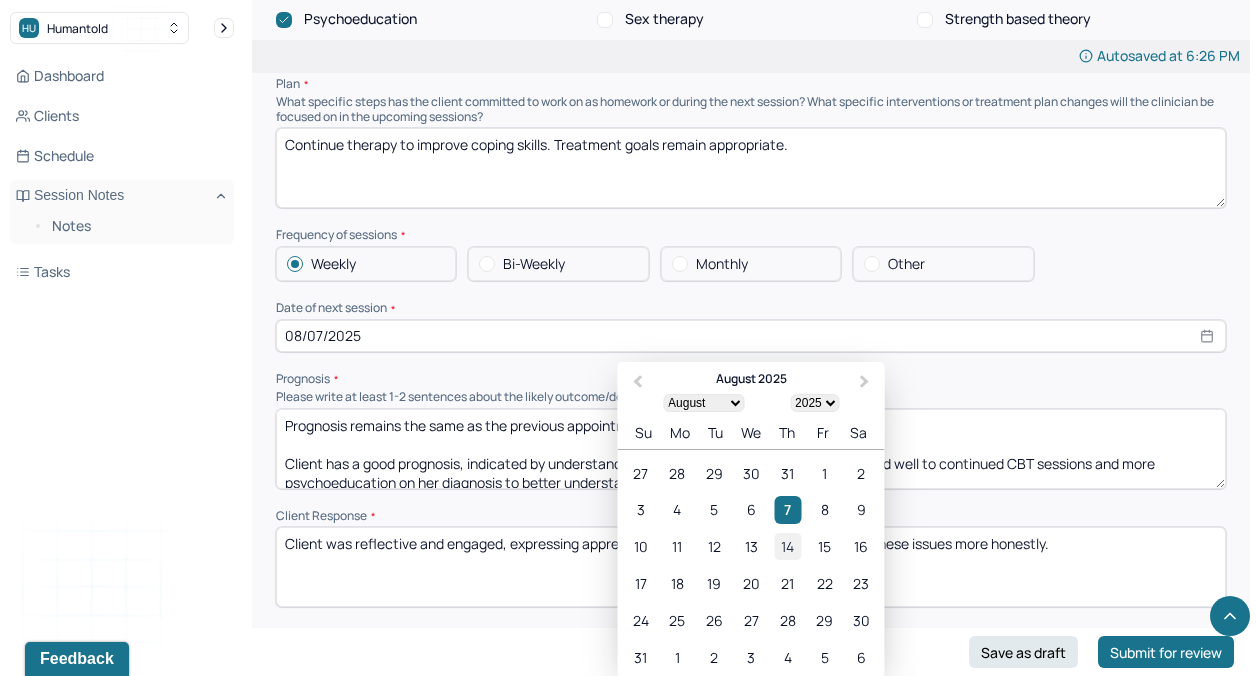 click on "14" at bounding box center (787, 546) 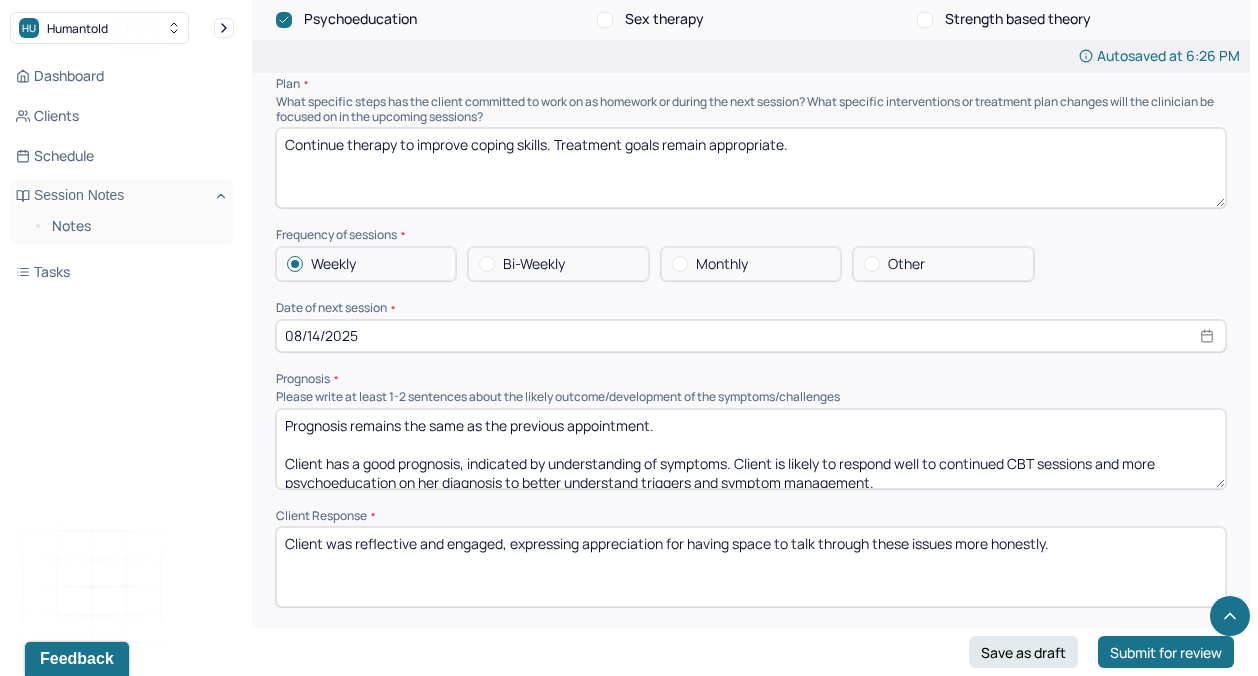 select on "7" 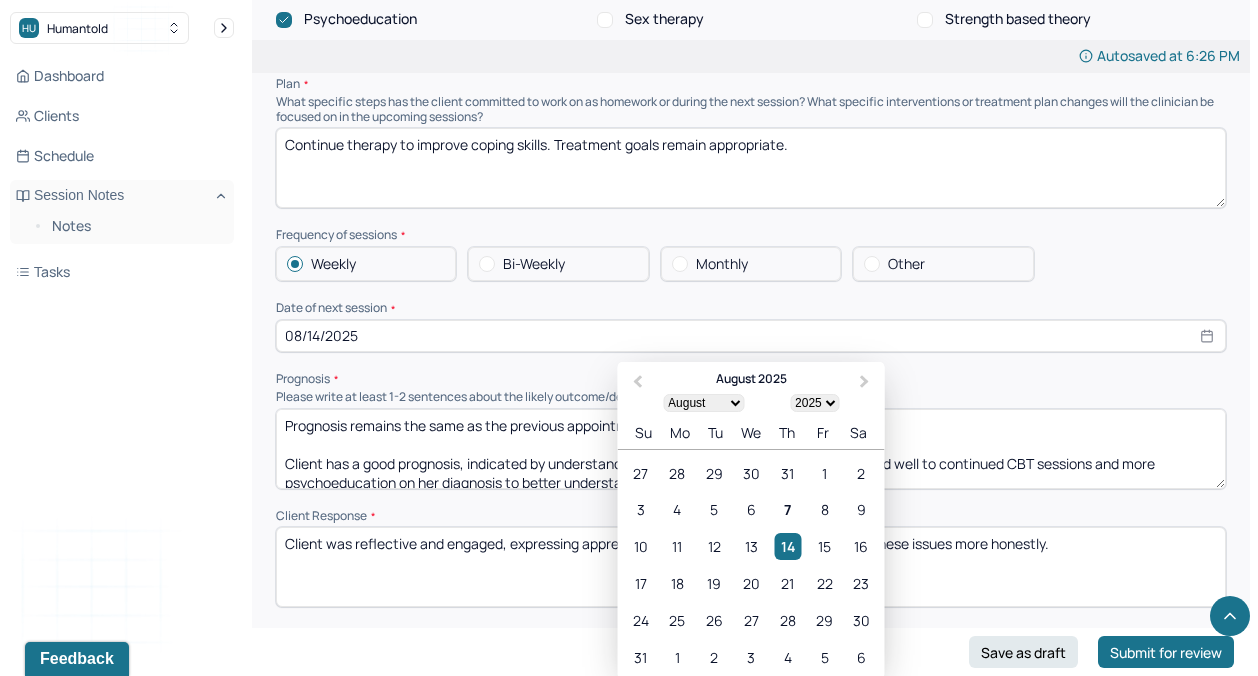 scroll, scrollTop: 9, scrollLeft: 0, axis: vertical 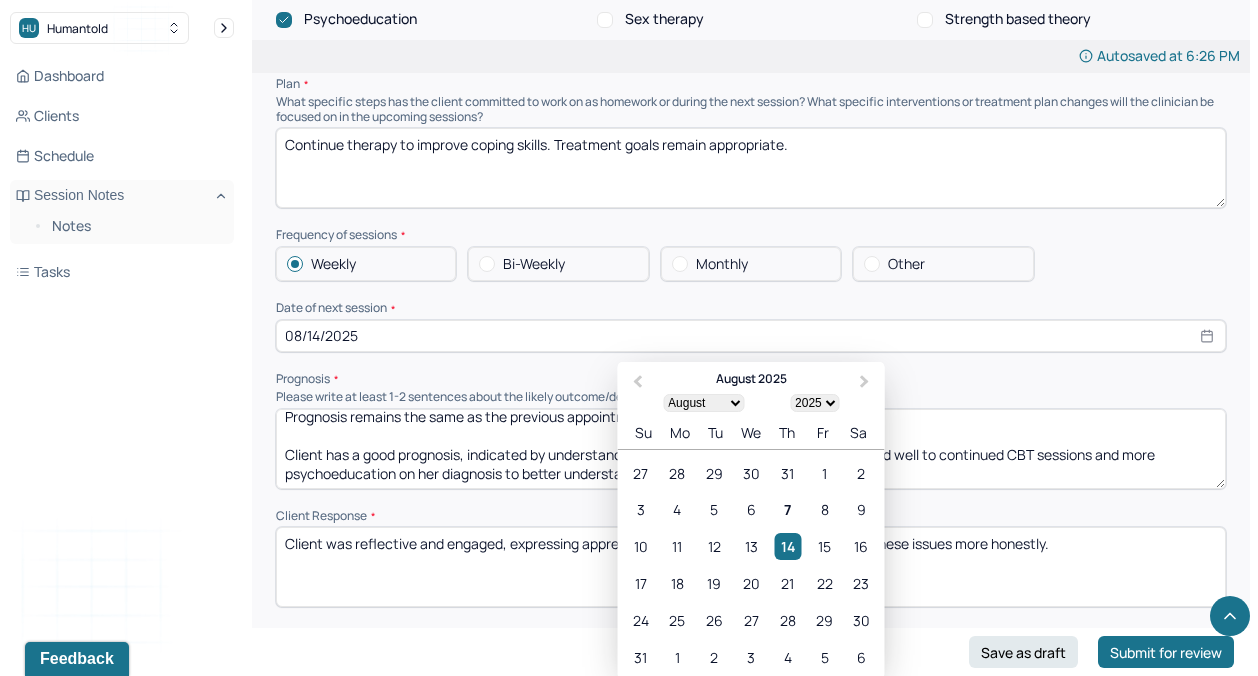 click on "Client was reflective and engaged, expressing appreciation for having space to talk through these issues more honestly." at bounding box center (751, 567) 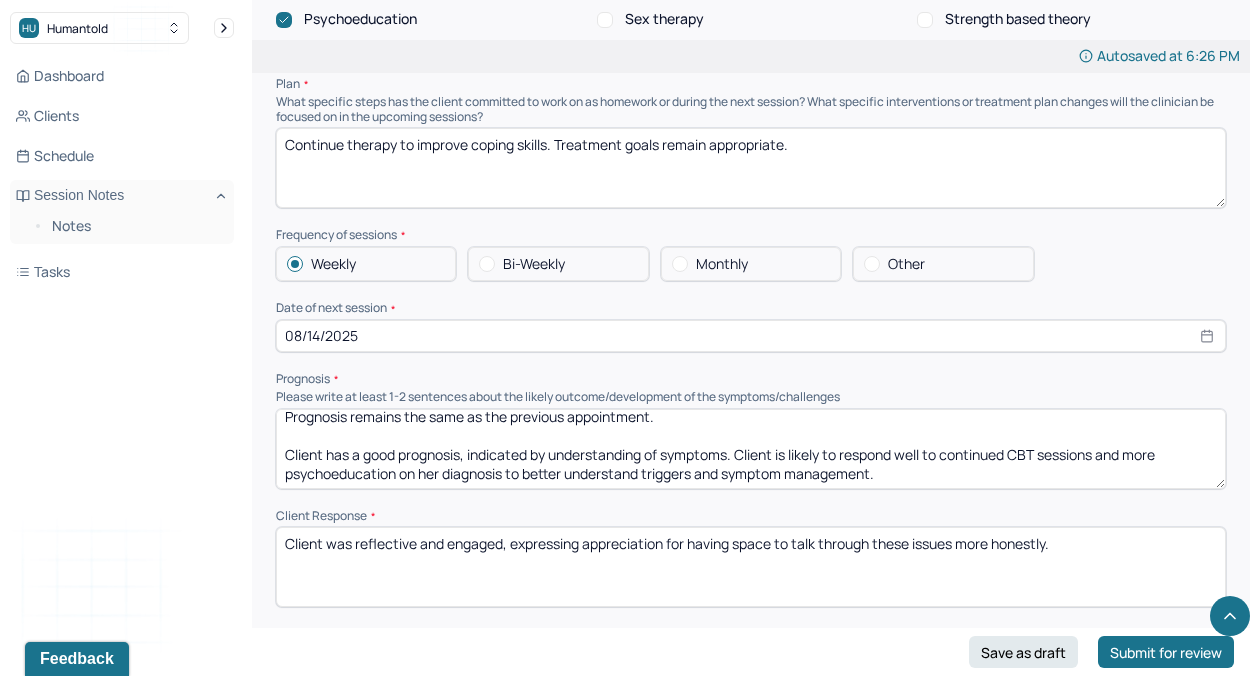 click on "Client was reflective and engaged, expressing appreciation for having space to talk through these issues more honestly." at bounding box center [751, 567] 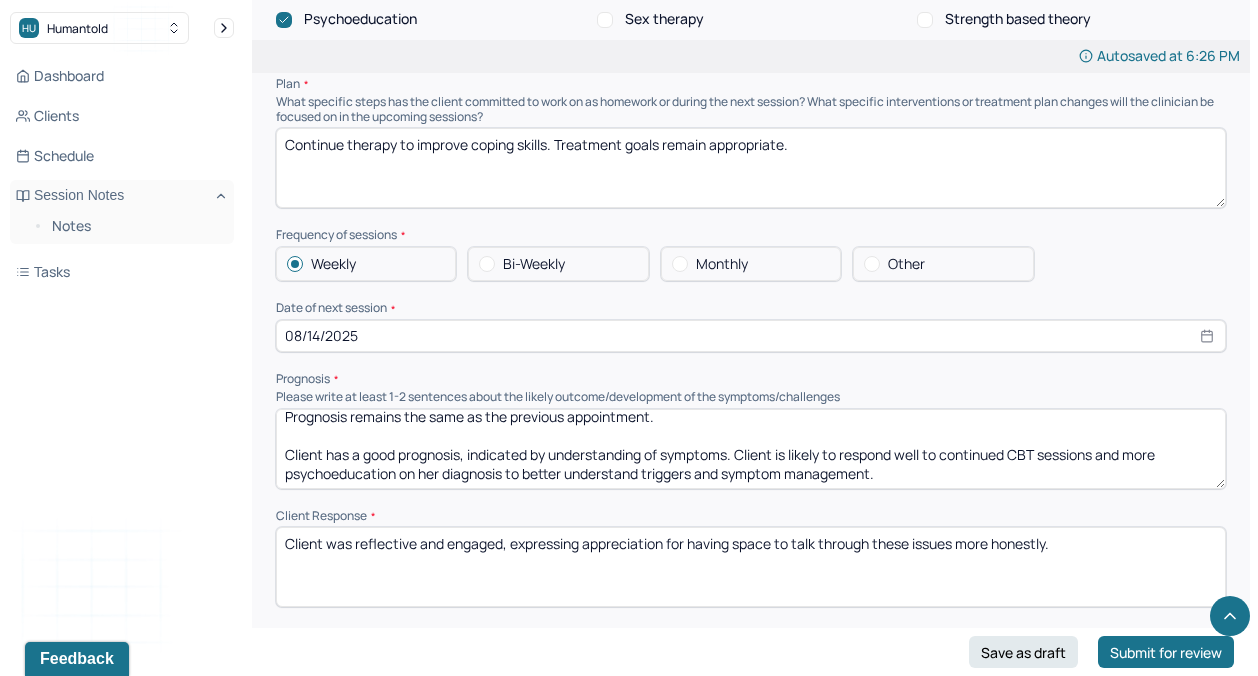 paste on "thoughtful and engaged, and demonstrated openness to exploring generational patterns and emotional shifts." 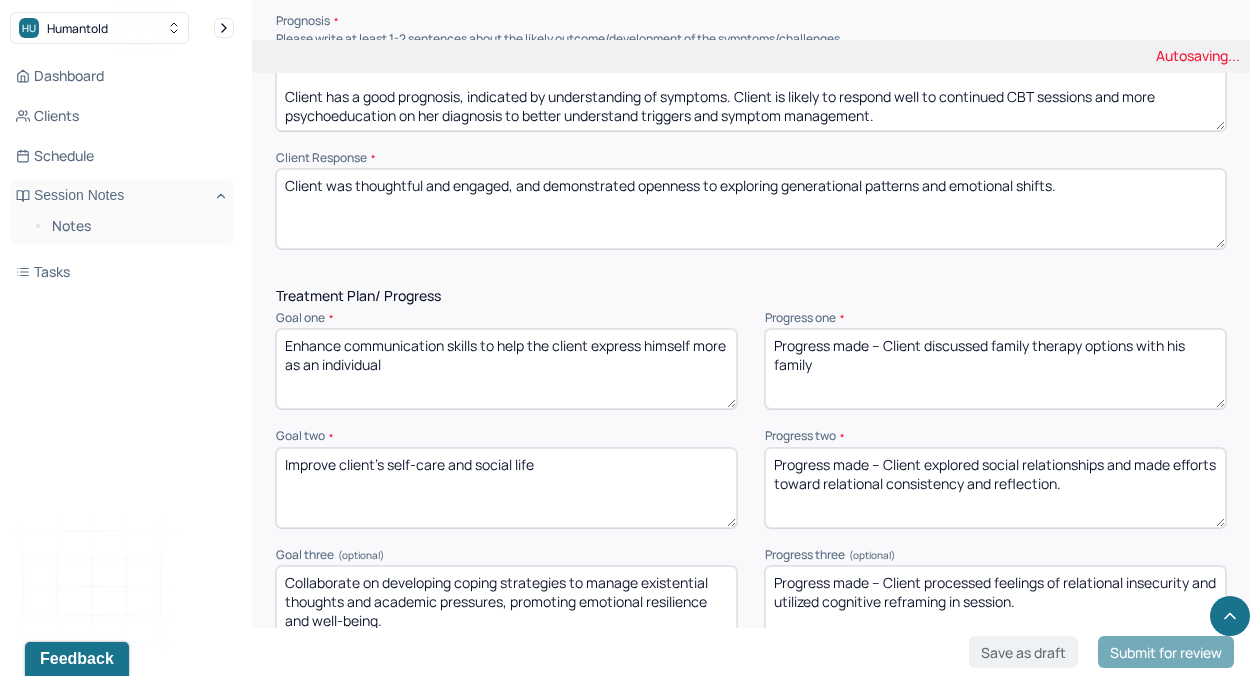 scroll, scrollTop: 2456, scrollLeft: 0, axis: vertical 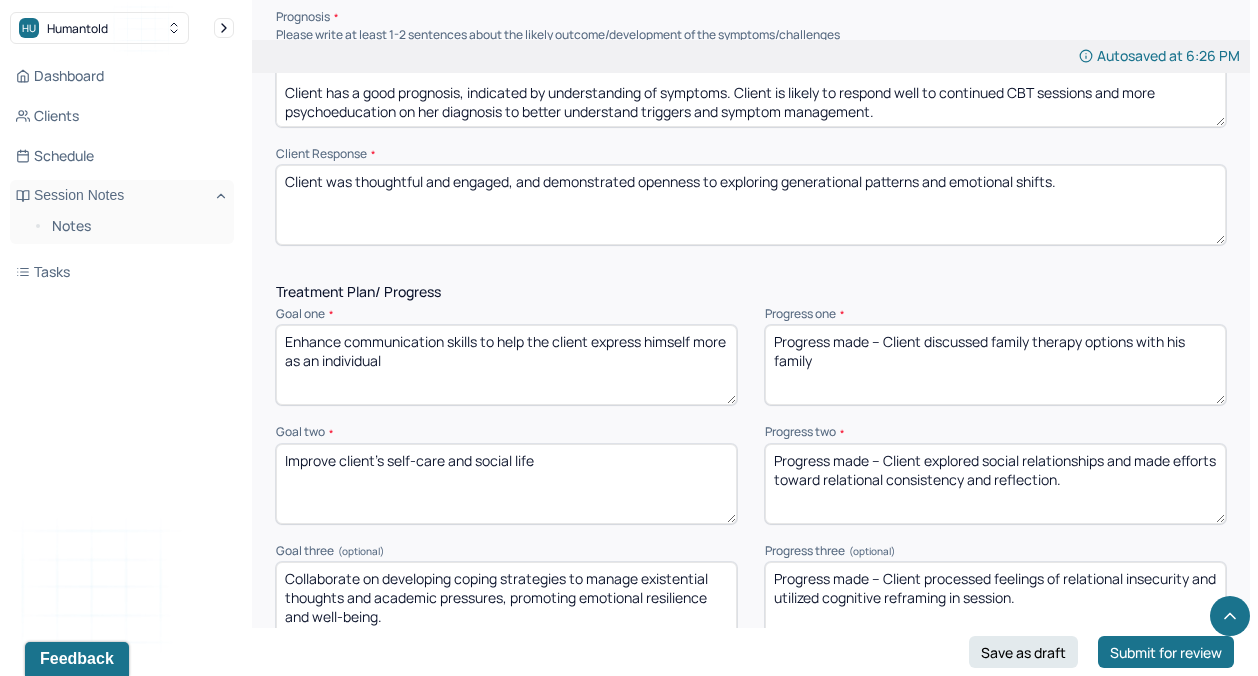 type on "Client was thoughtful and engaged, and demonstrated openness to exploring generational patterns and emotional shifts." 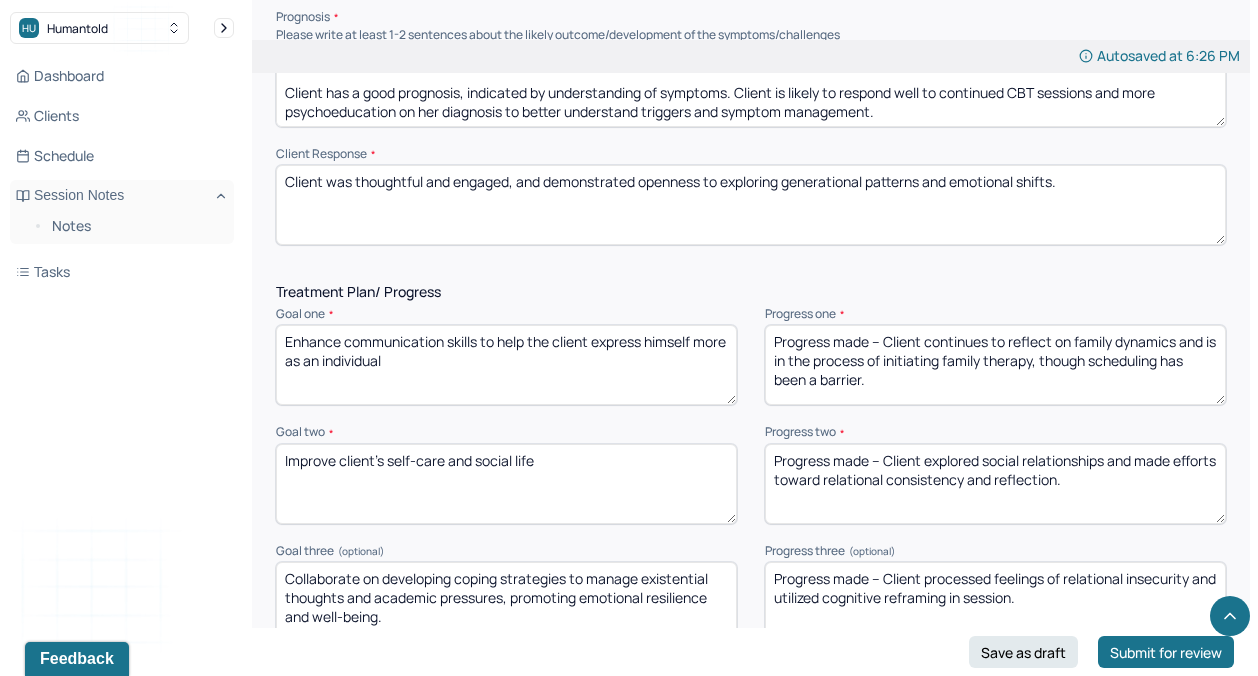 scroll, scrollTop: 28, scrollLeft: 0, axis: vertical 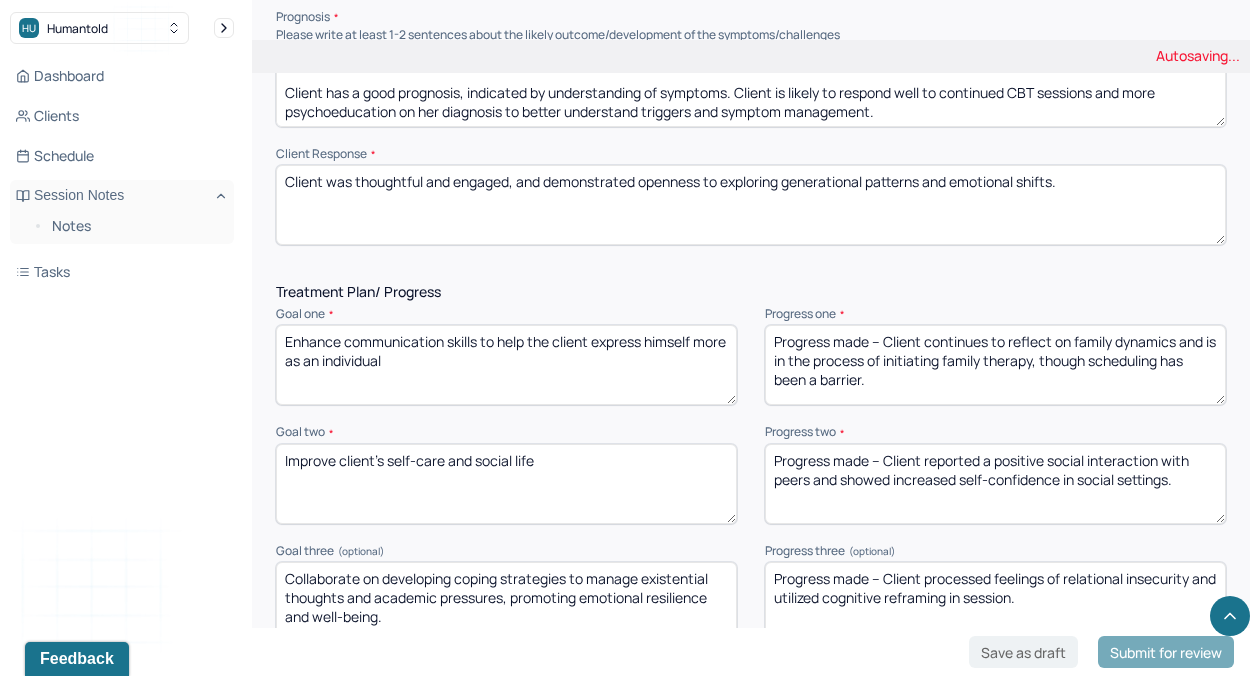 type on "Progress made – Client reported a positive social interaction with peers and showed increased self-confidence in social settings." 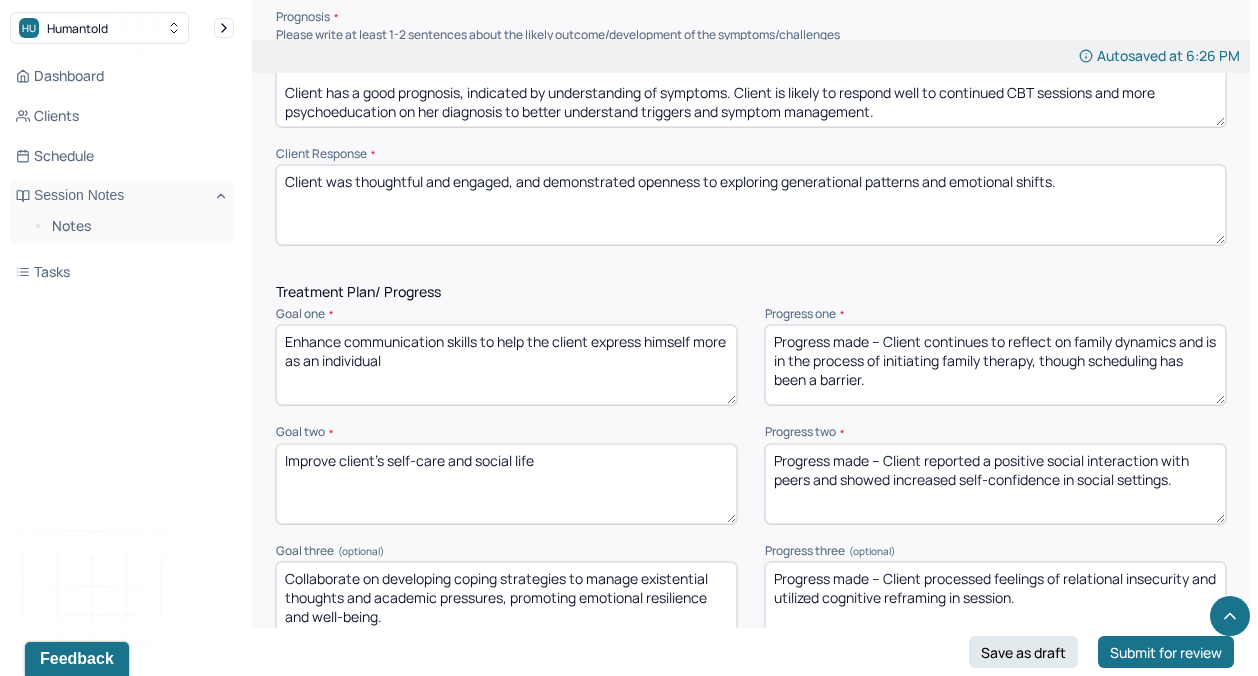 scroll, scrollTop: 85, scrollLeft: 0, axis: vertical 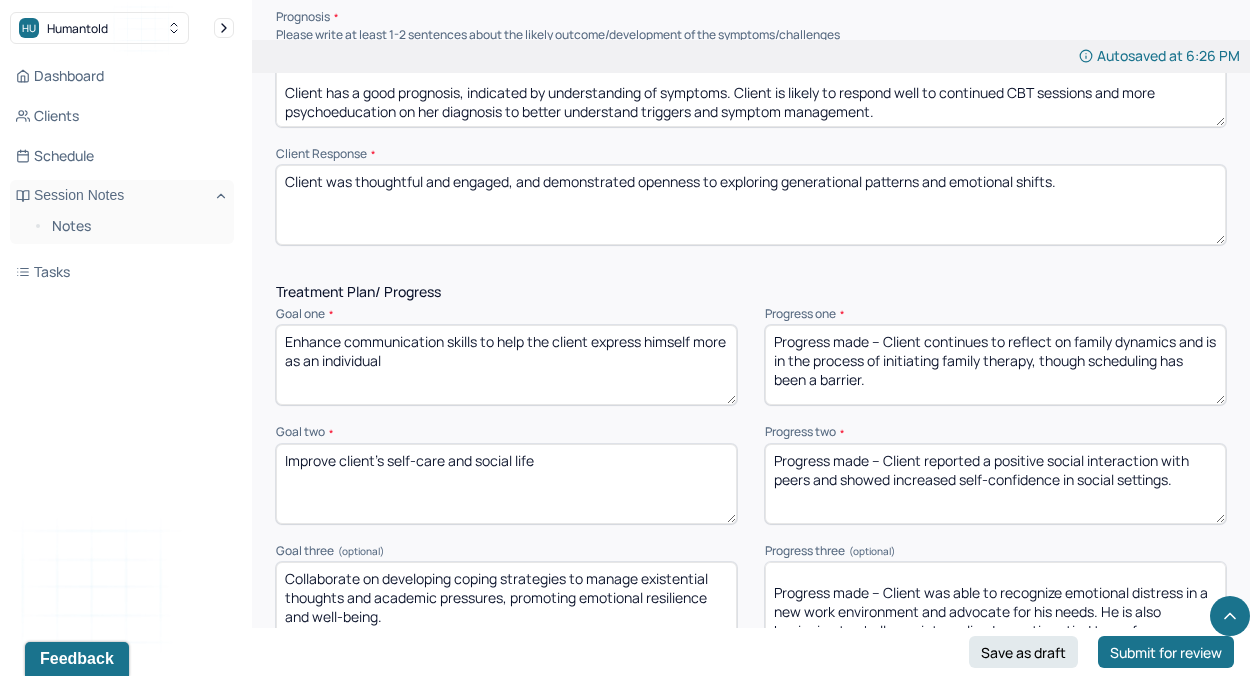 click on "Progress made – Client processed feelings of relational insecurity and utilized cognitive reframing in session.
Progress made – Client was able to recognize emotional distress in a new work environment and advocate for his needs. He is also beginning to challenge internalized narratives tied to performance and worth." at bounding box center [995, 602] 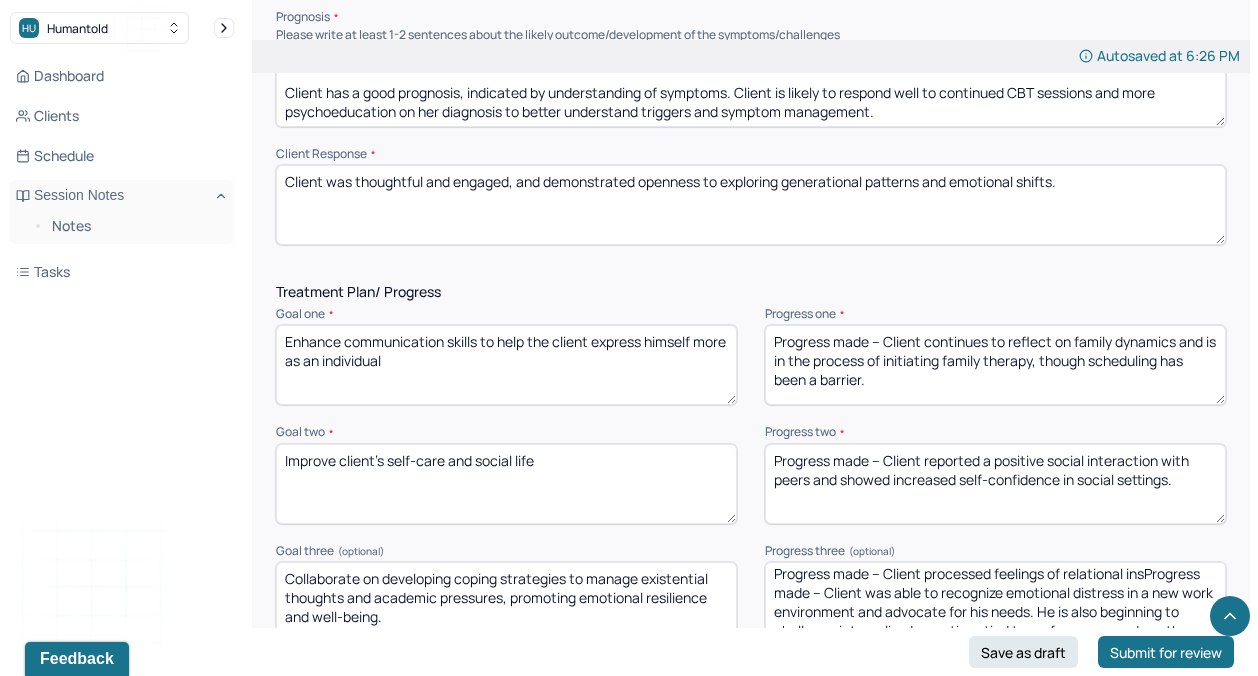 scroll, scrollTop: 0, scrollLeft: 0, axis: both 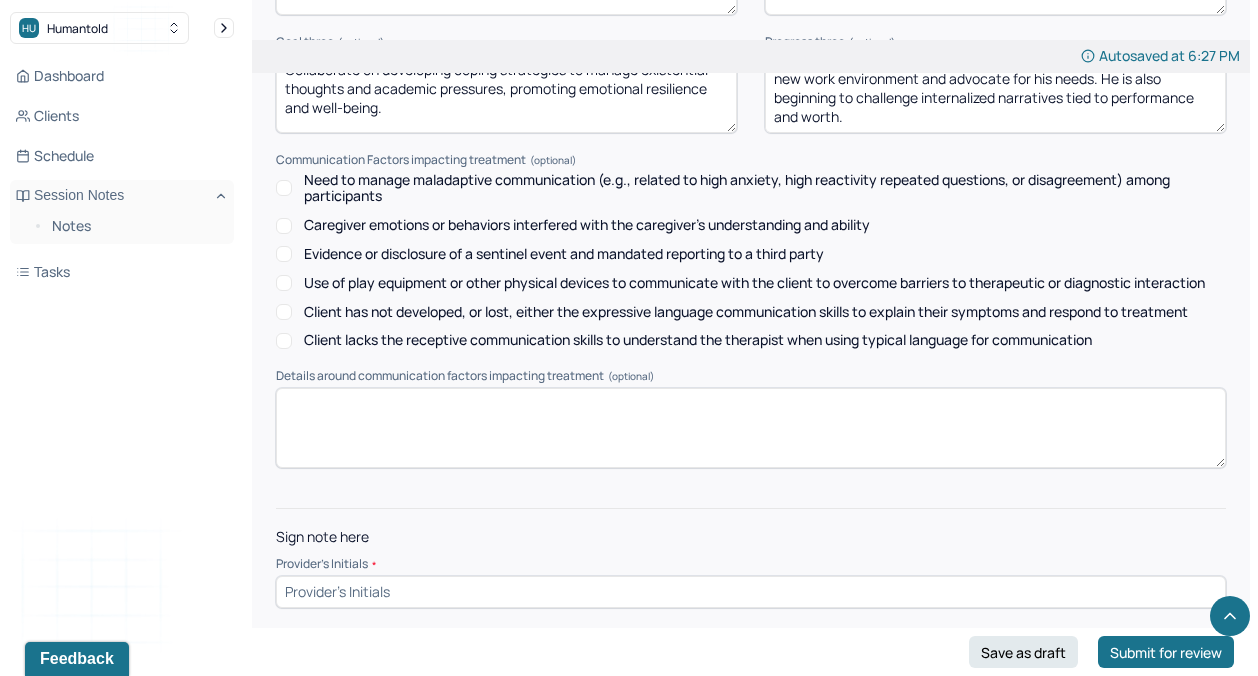 type on "Progress made – Client was able to recognize emotional distress in a new work environment and advocate for his needs. He is also beginning to challenge internalized narratives tied to performance and worth." 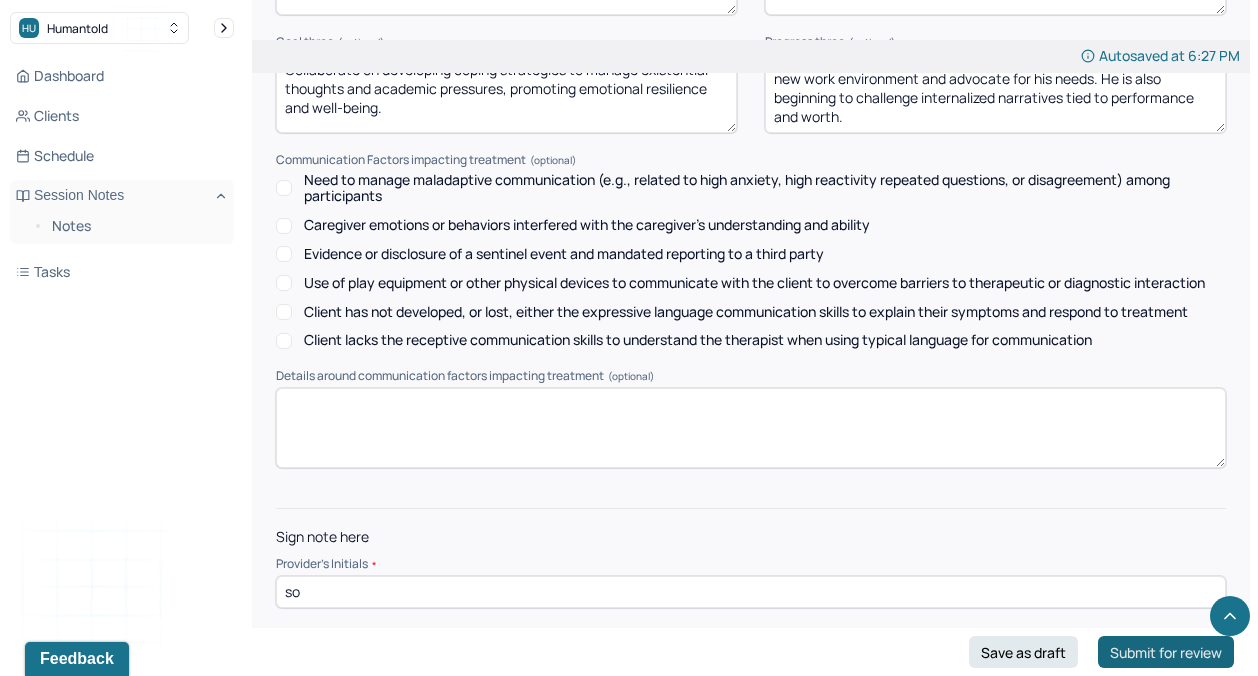 type on "so" 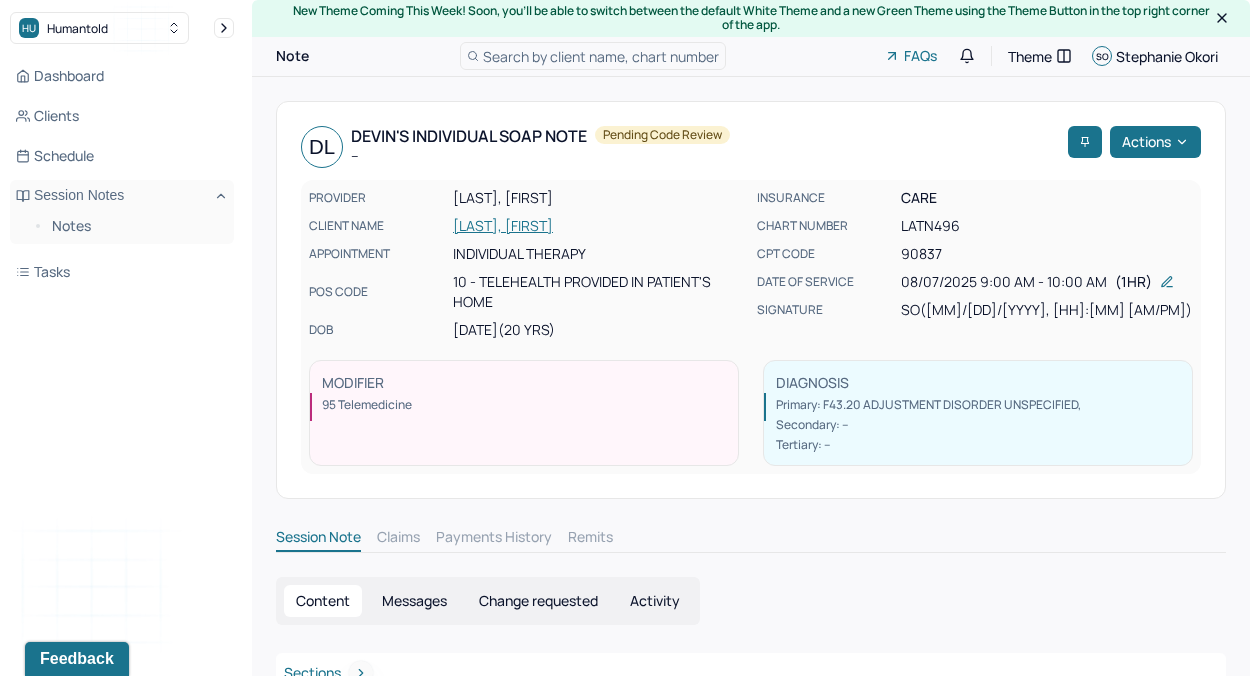 scroll, scrollTop: 0, scrollLeft: 0, axis: both 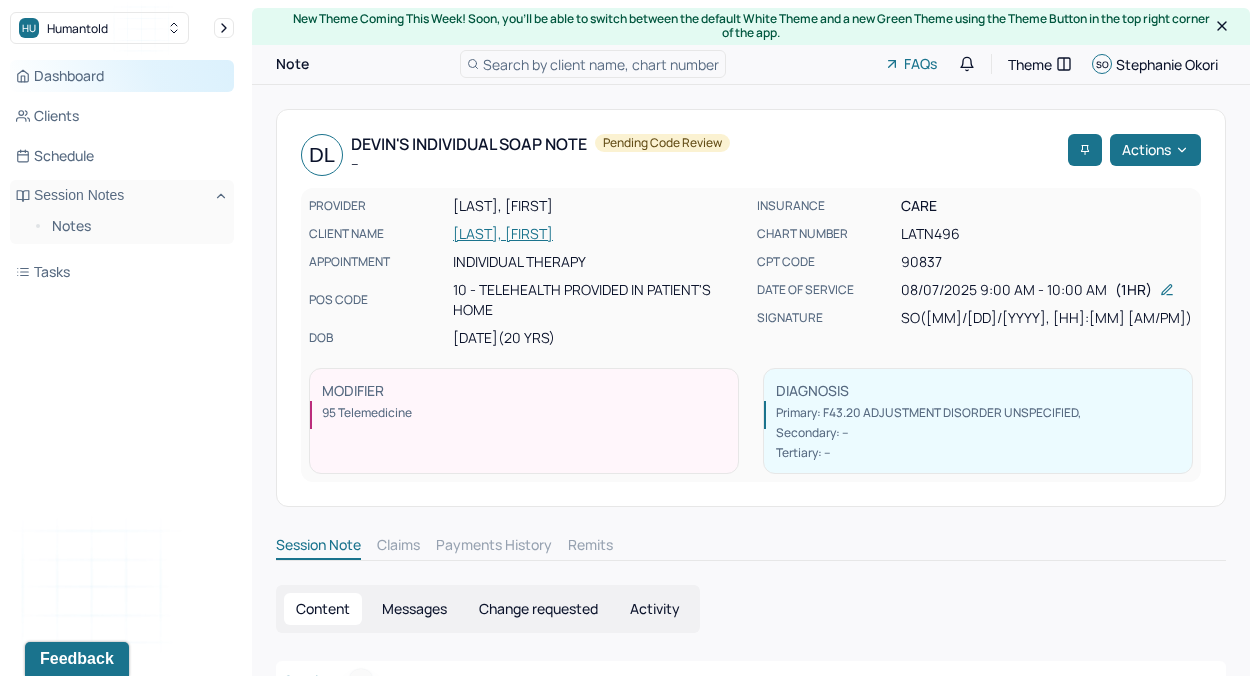 click on "Dashboard" at bounding box center (122, 76) 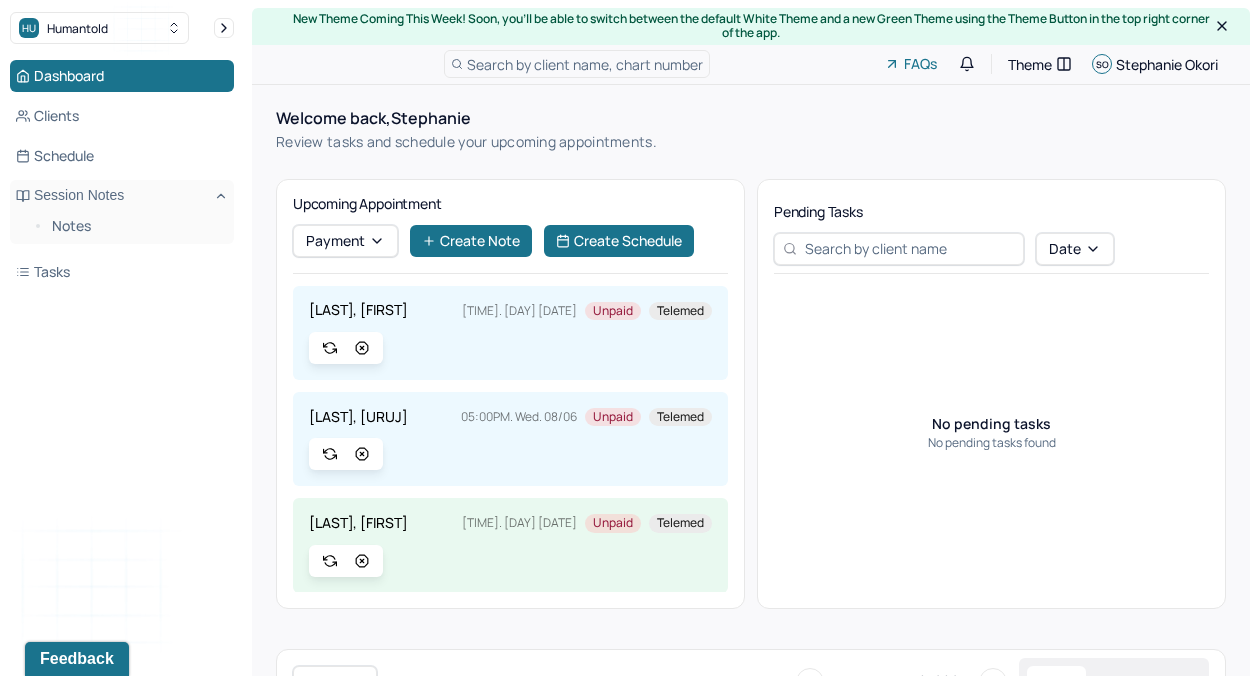 scroll, scrollTop: 118, scrollLeft: 0, axis: vertical 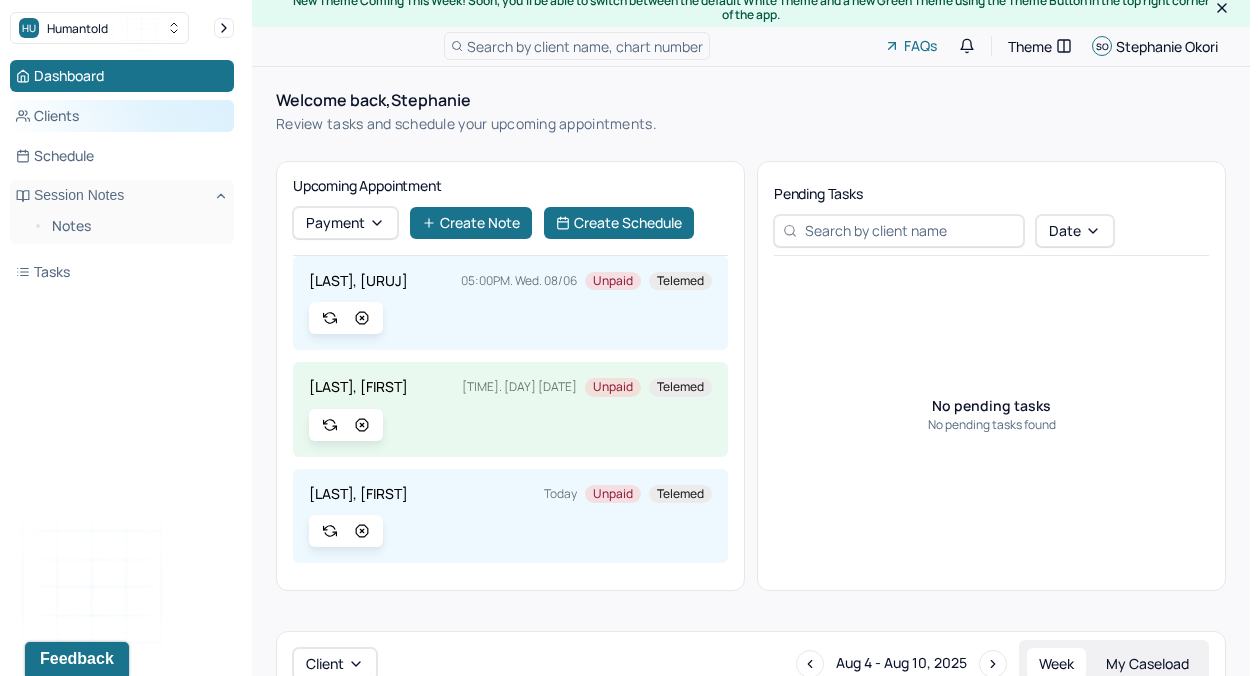 click on "Clients" at bounding box center [122, 116] 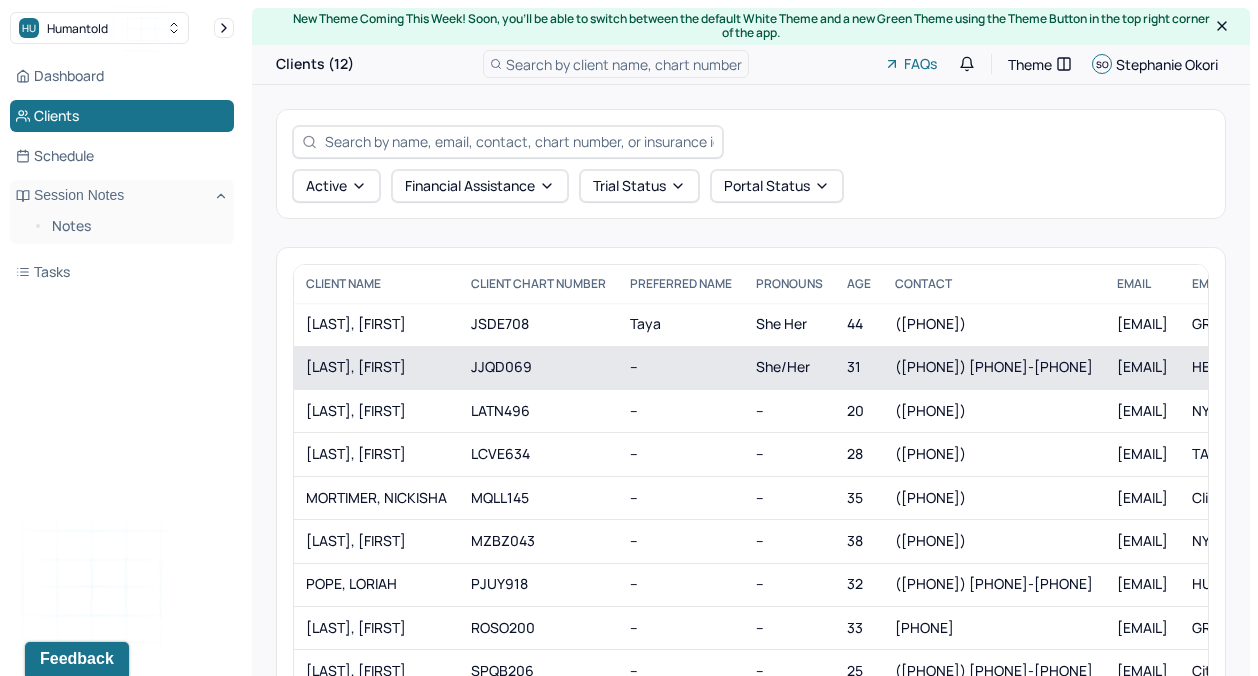scroll, scrollTop: 19, scrollLeft: 0, axis: vertical 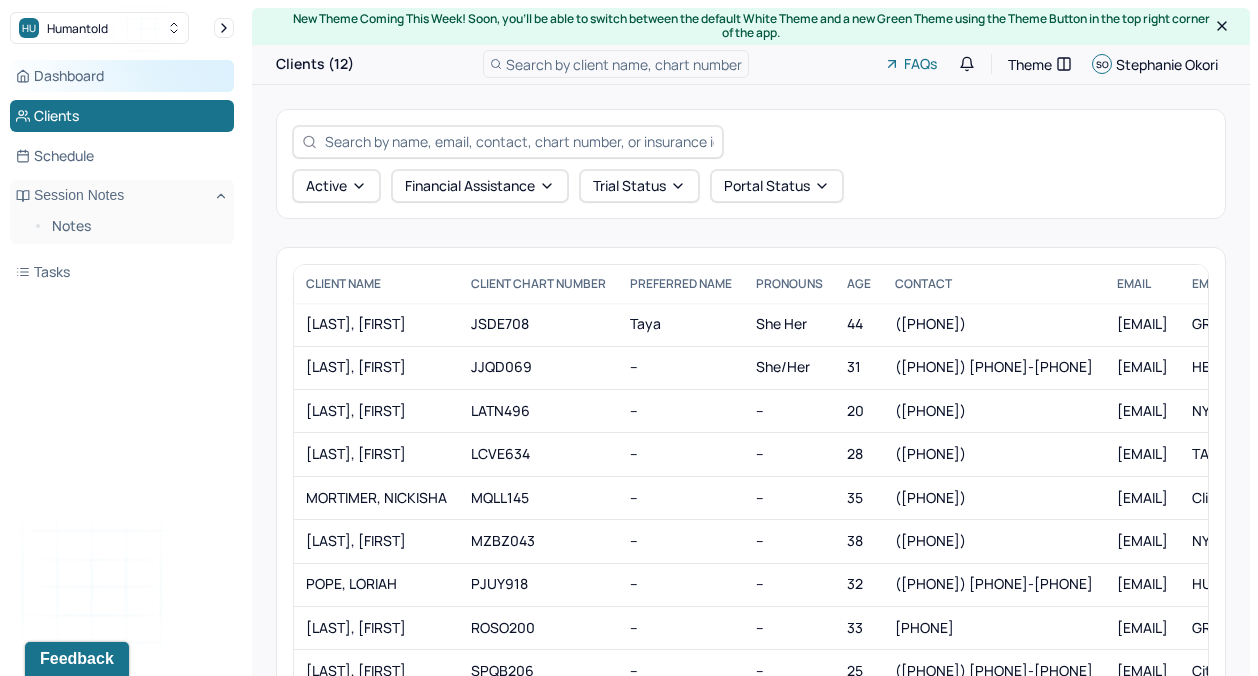 click on "Dashboard" at bounding box center [122, 76] 